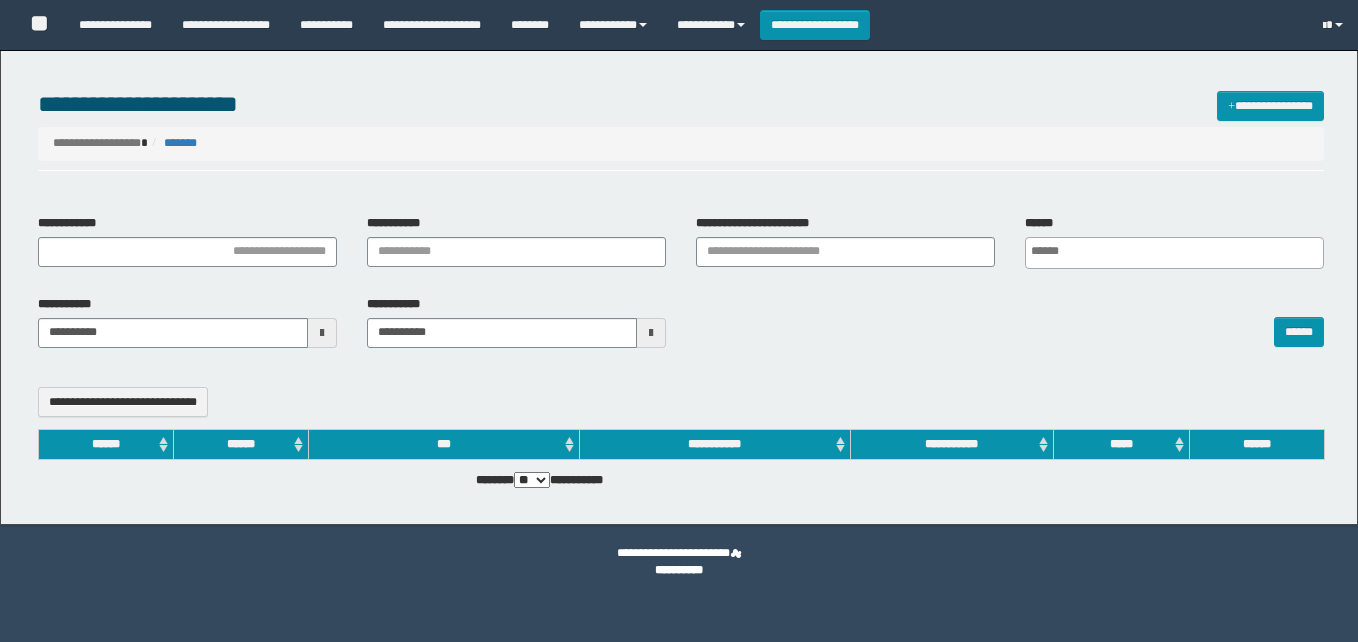 select 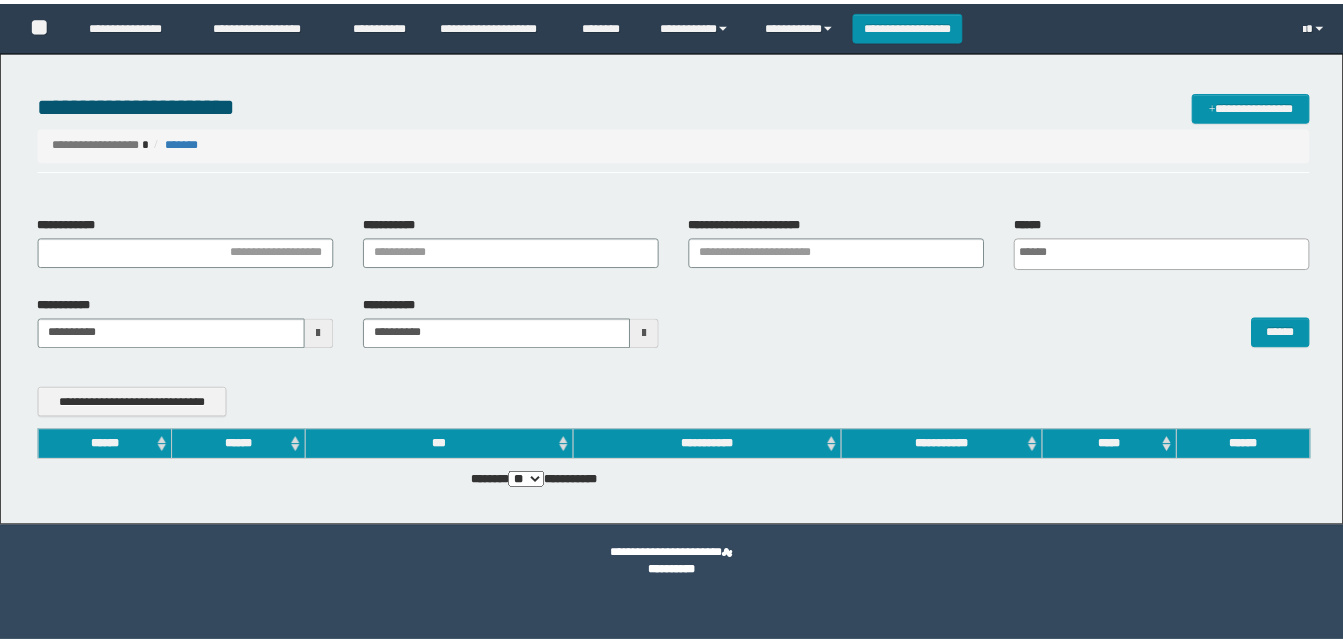 scroll, scrollTop: 0, scrollLeft: 0, axis: both 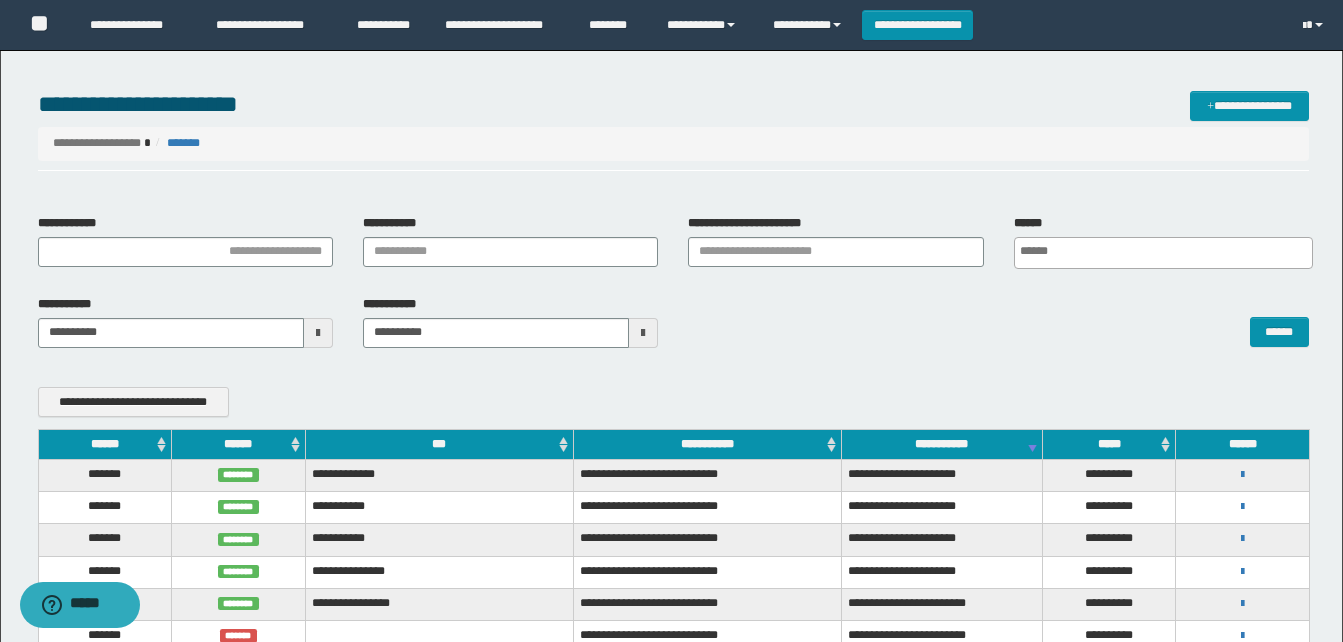 click on "******" at bounding box center [105, 444] 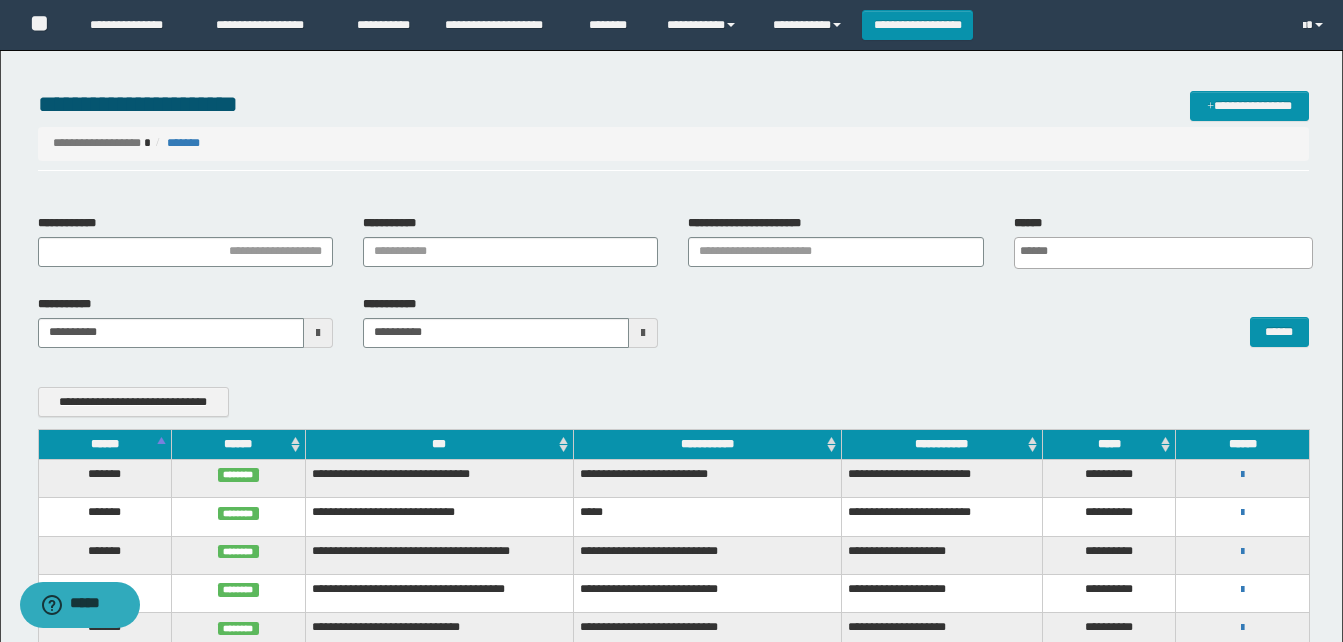 click on "******" at bounding box center (105, 444) 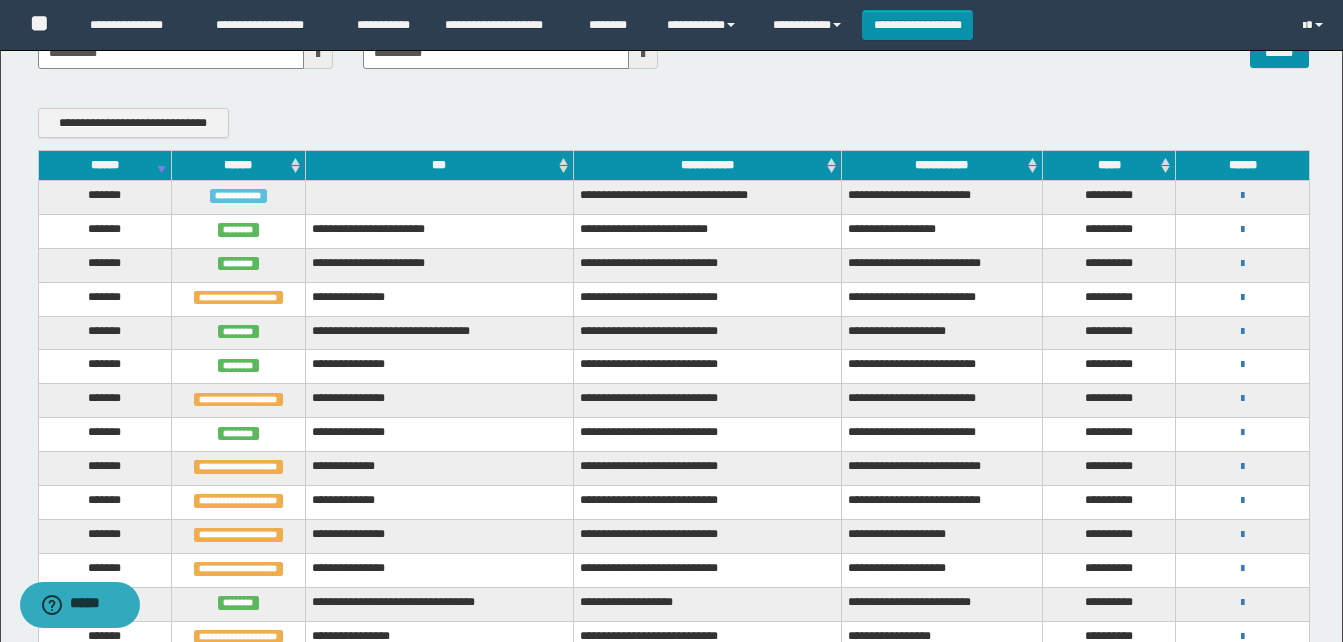 scroll, scrollTop: 300, scrollLeft: 0, axis: vertical 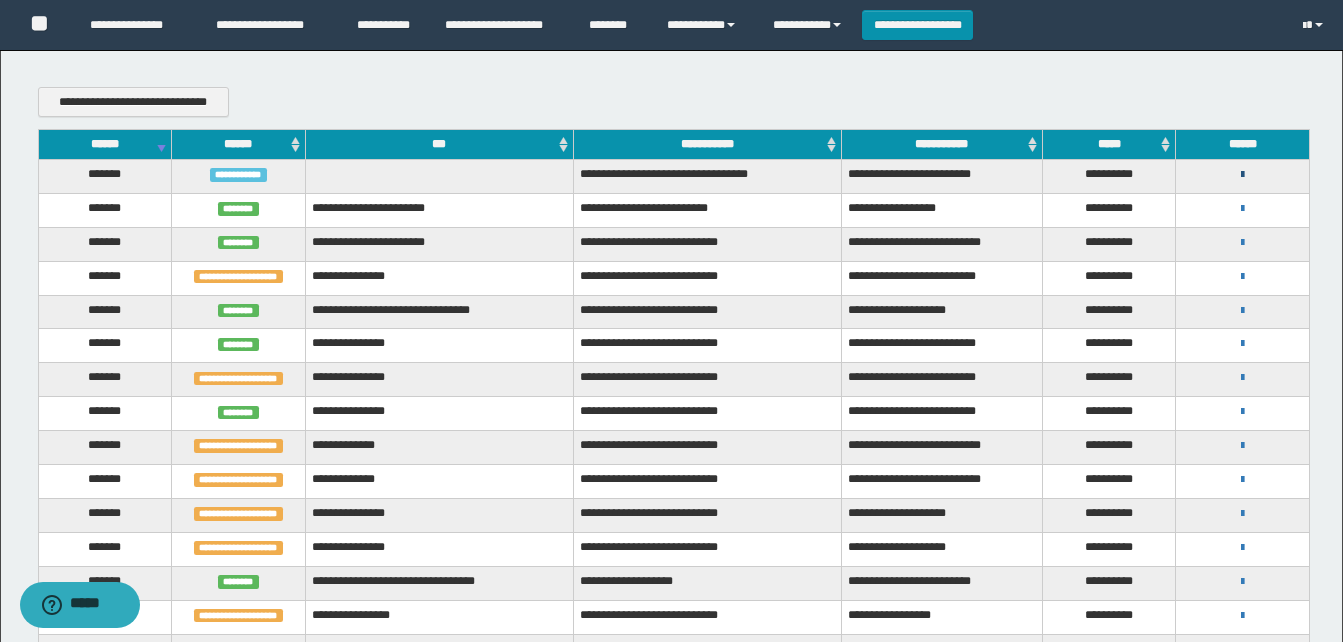 click at bounding box center [1242, 175] 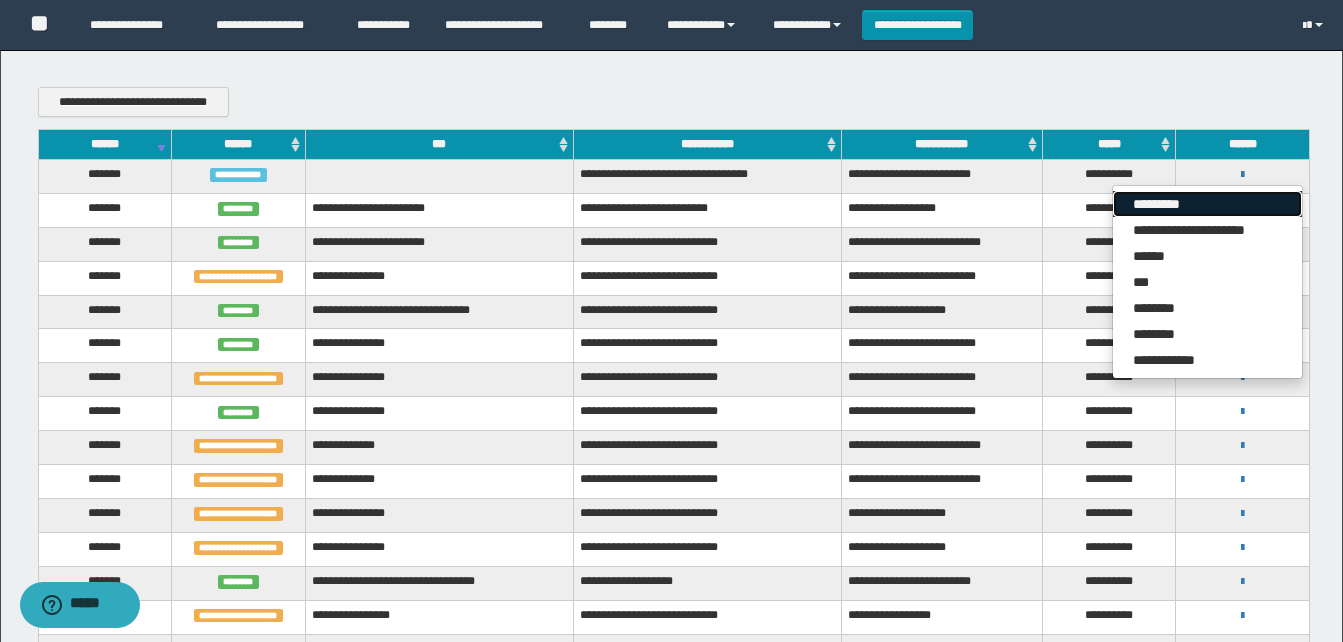 click on "*********" at bounding box center (1207, 204) 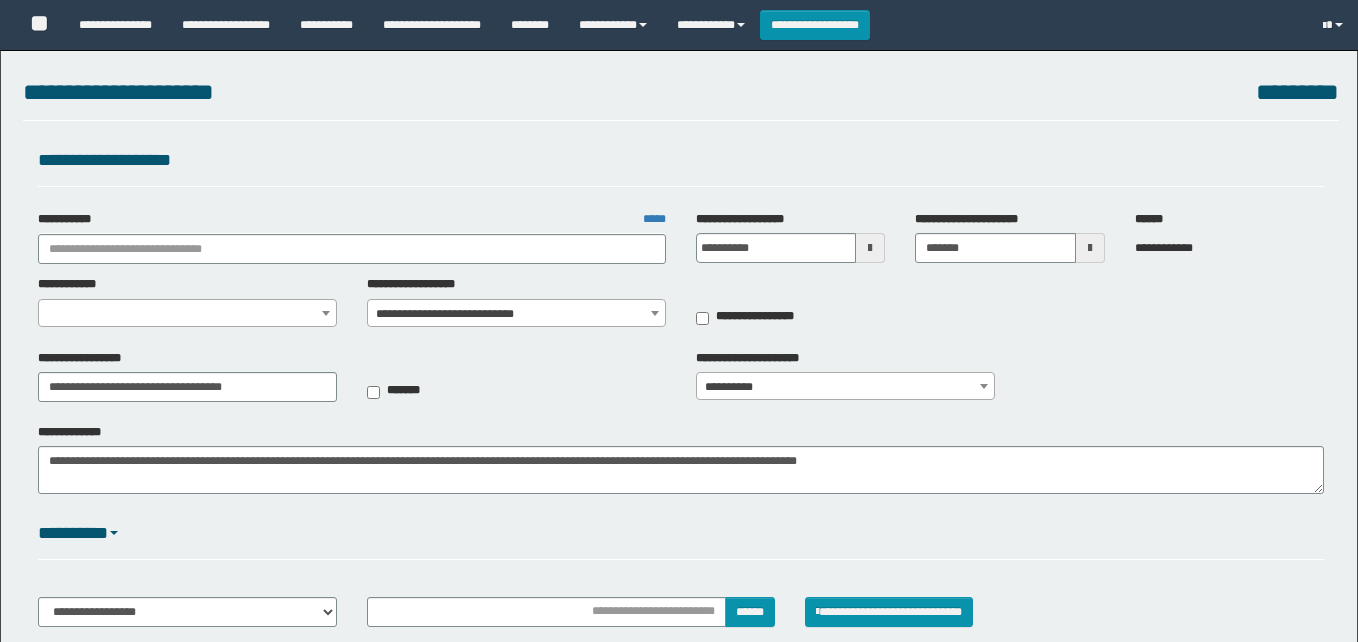 select on "***" 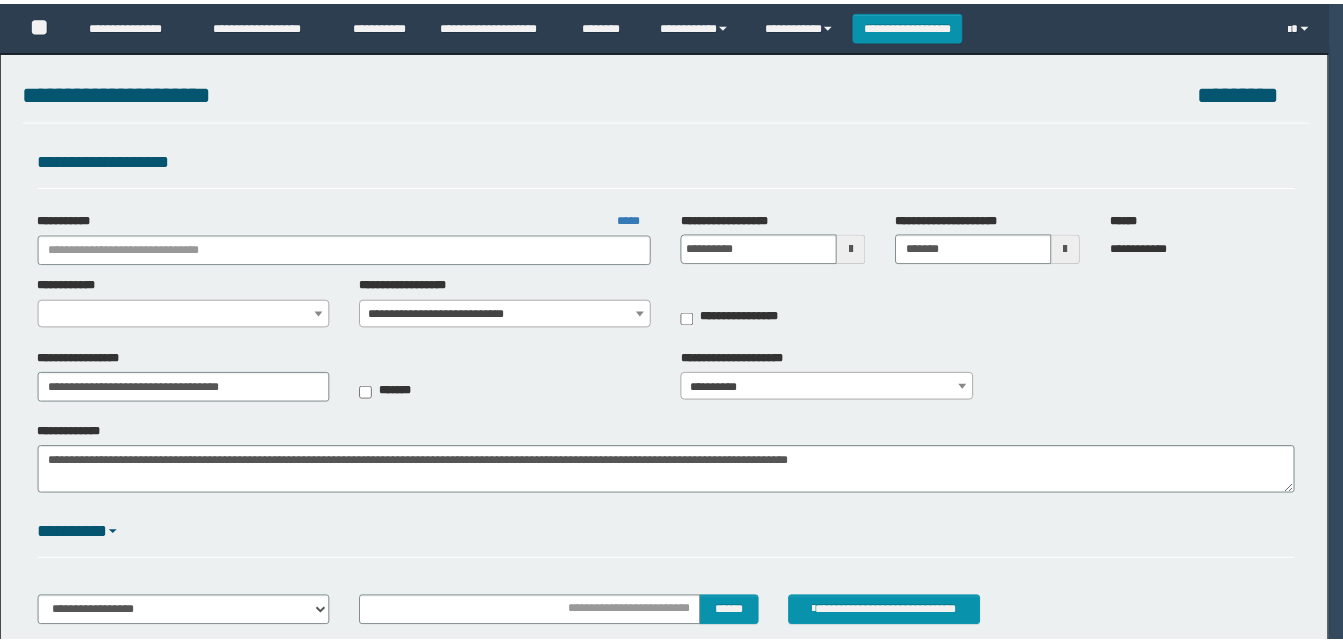 scroll, scrollTop: 0, scrollLeft: 0, axis: both 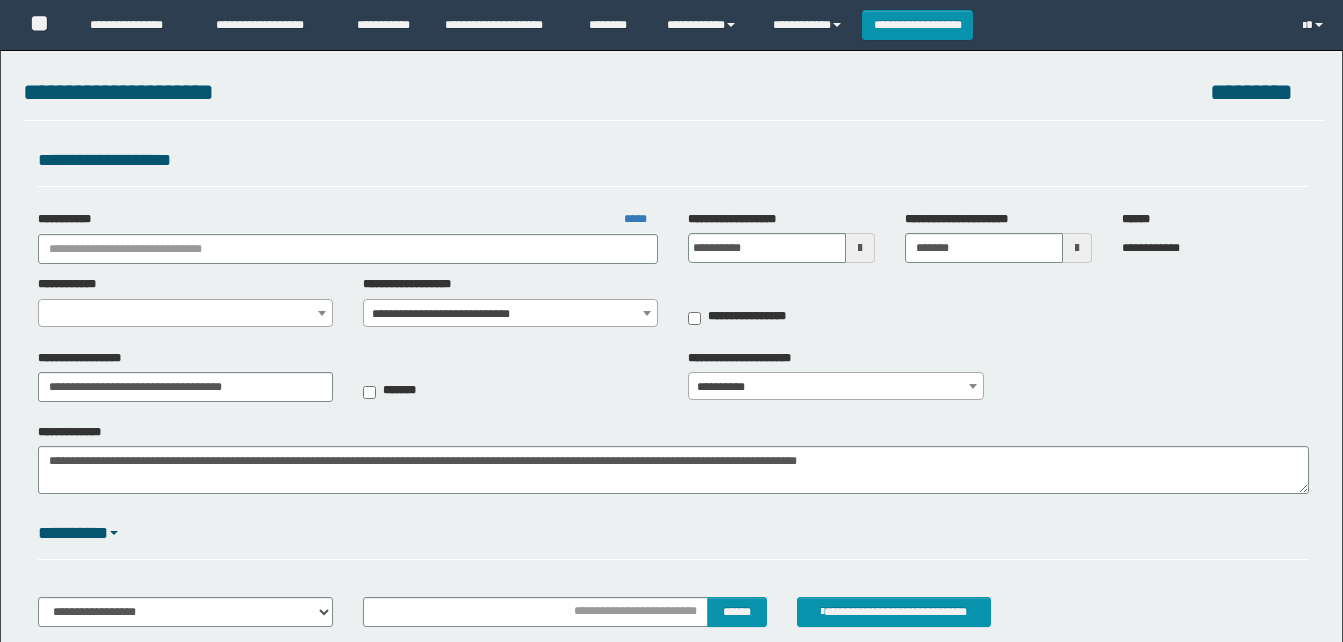 type on "**********" 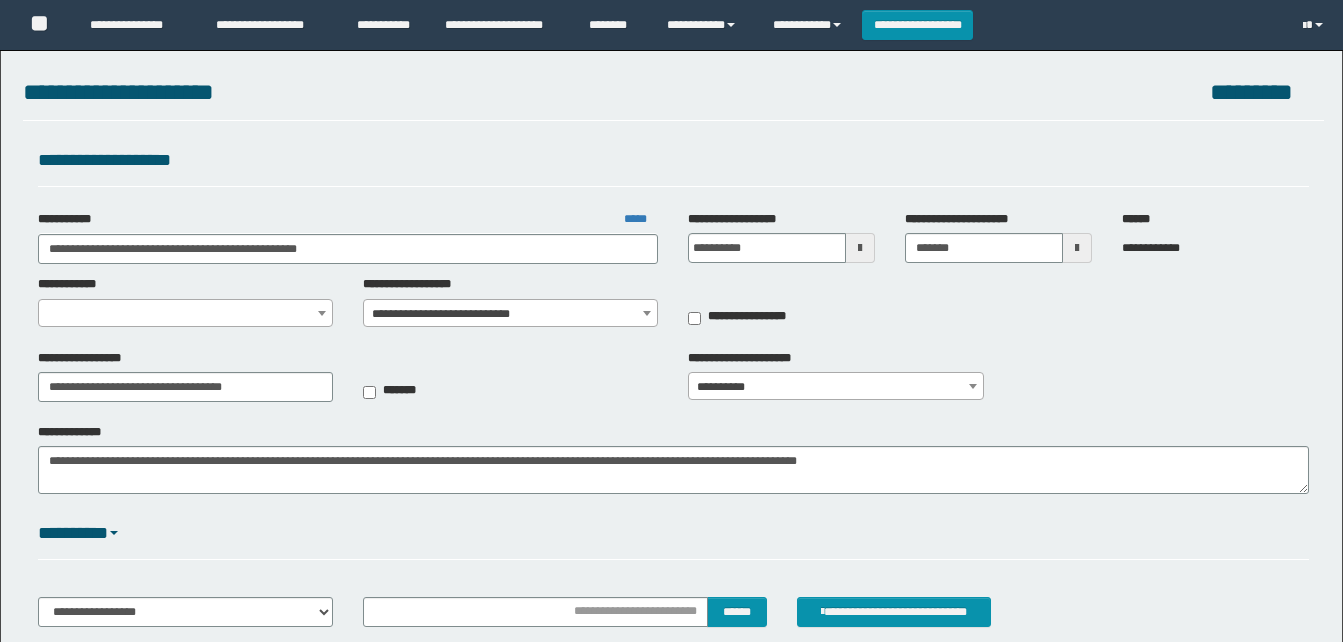 scroll, scrollTop: 0, scrollLeft: 0, axis: both 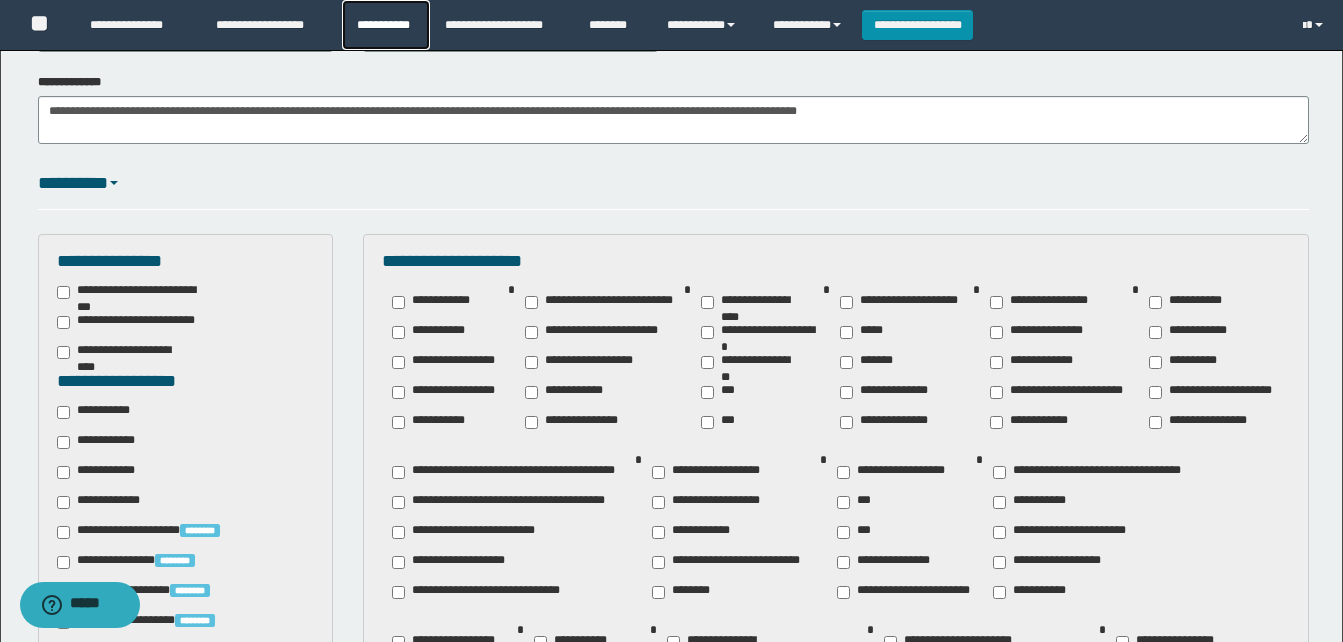 click on "**********" at bounding box center [386, 25] 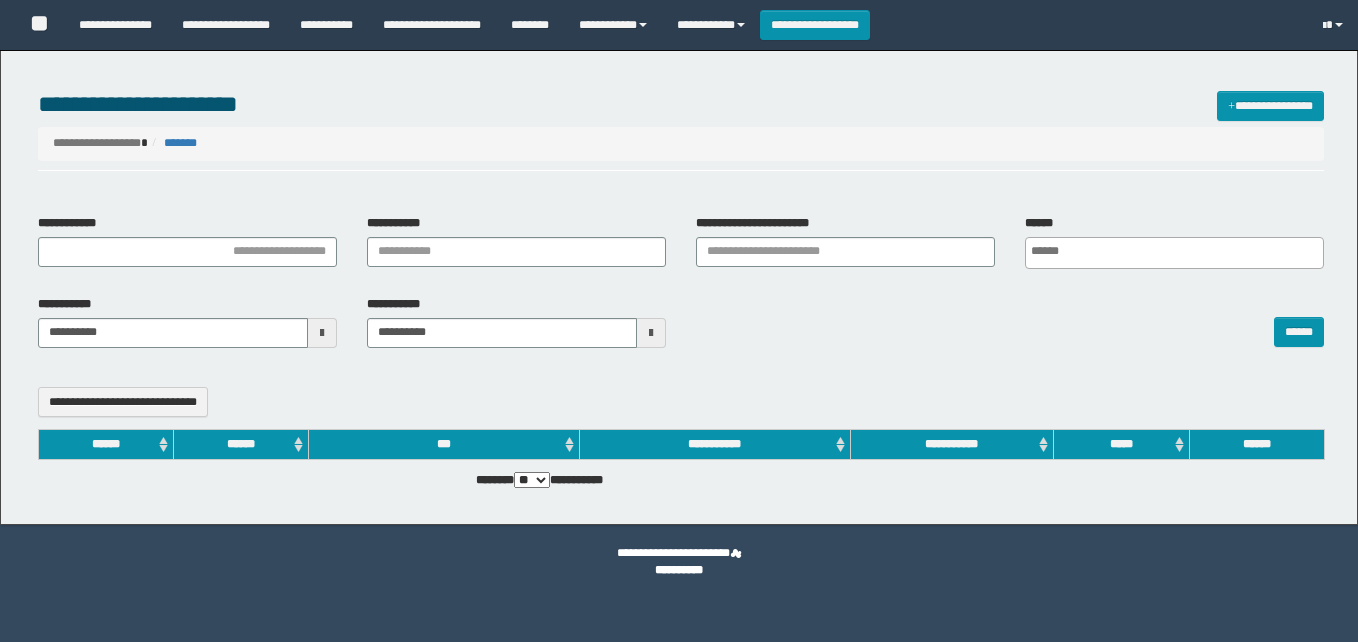 select 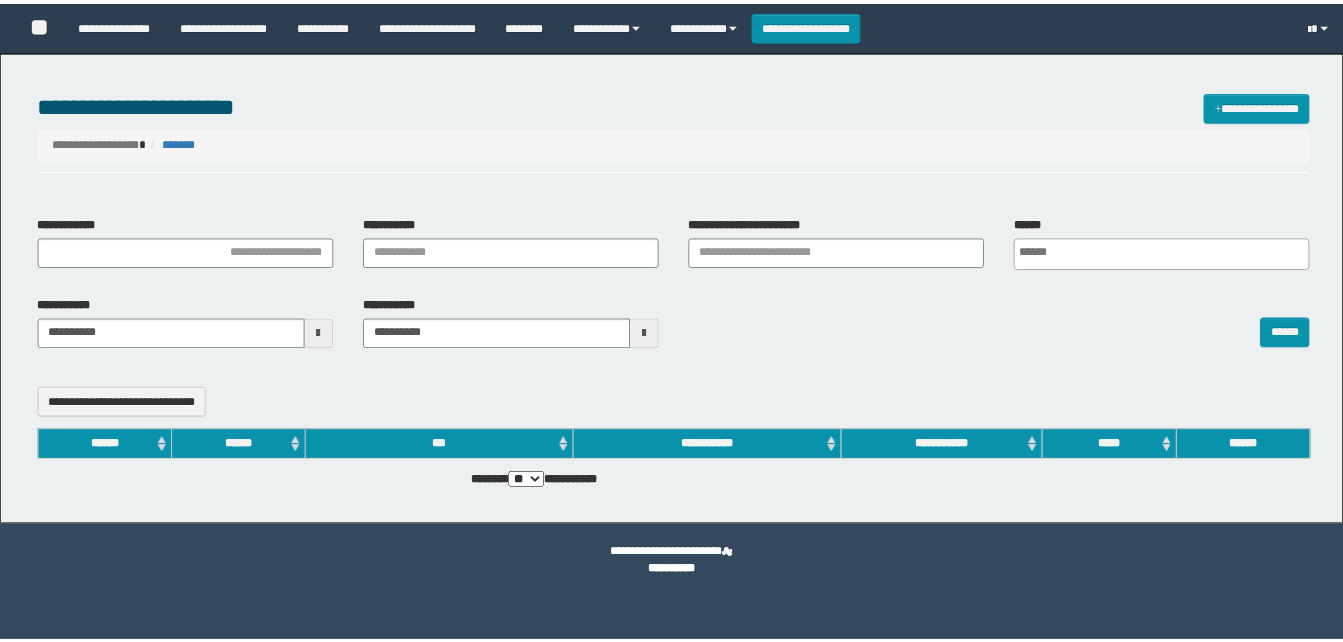 scroll, scrollTop: 0, scrollLeft: 0, axis: both 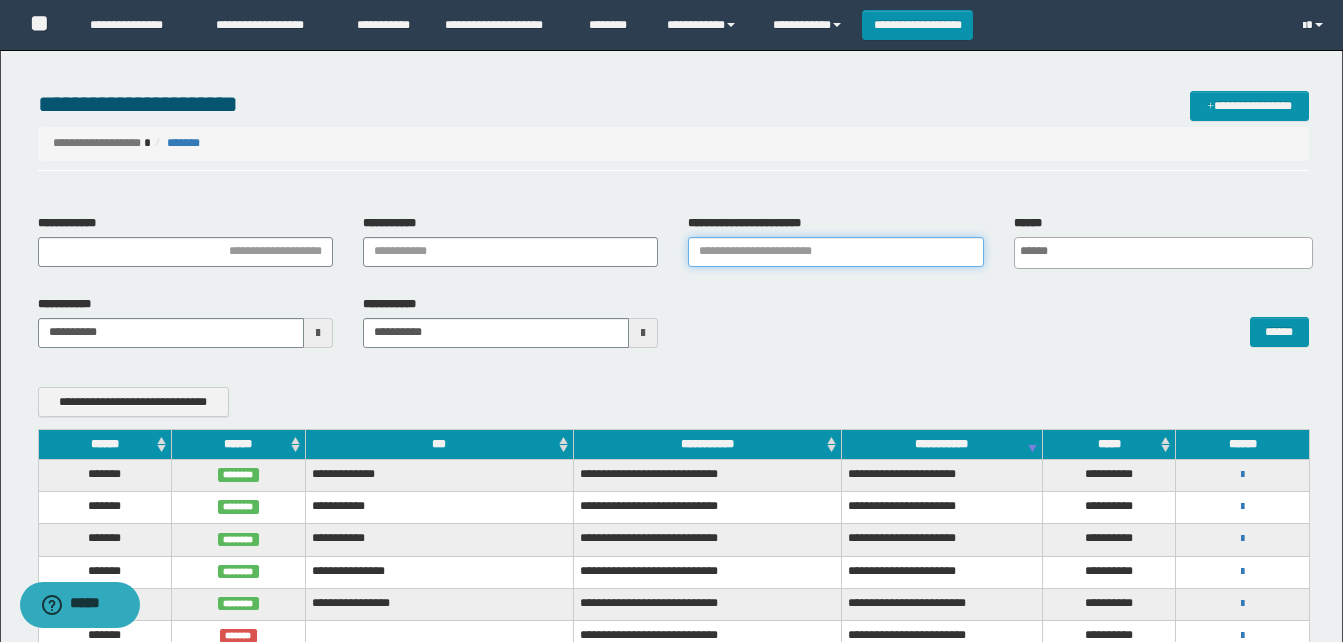 click on "**********" at bounding box center (835, 252) 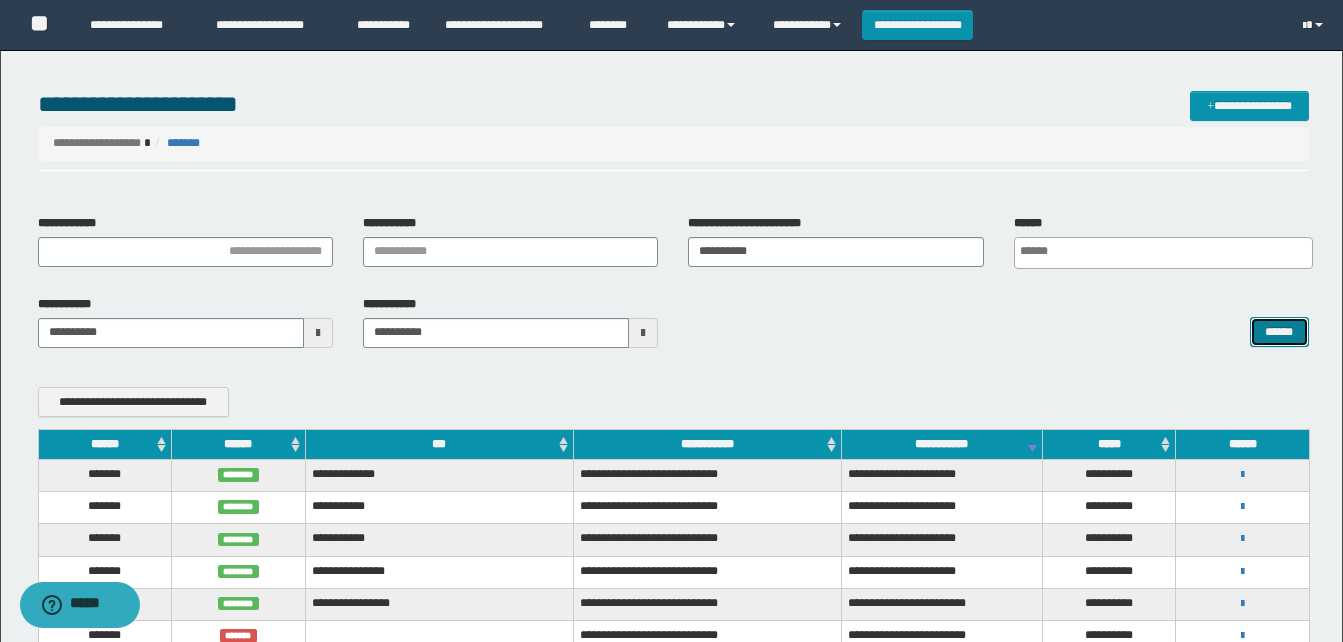 click on "******" at bounding box center (1279, 332) 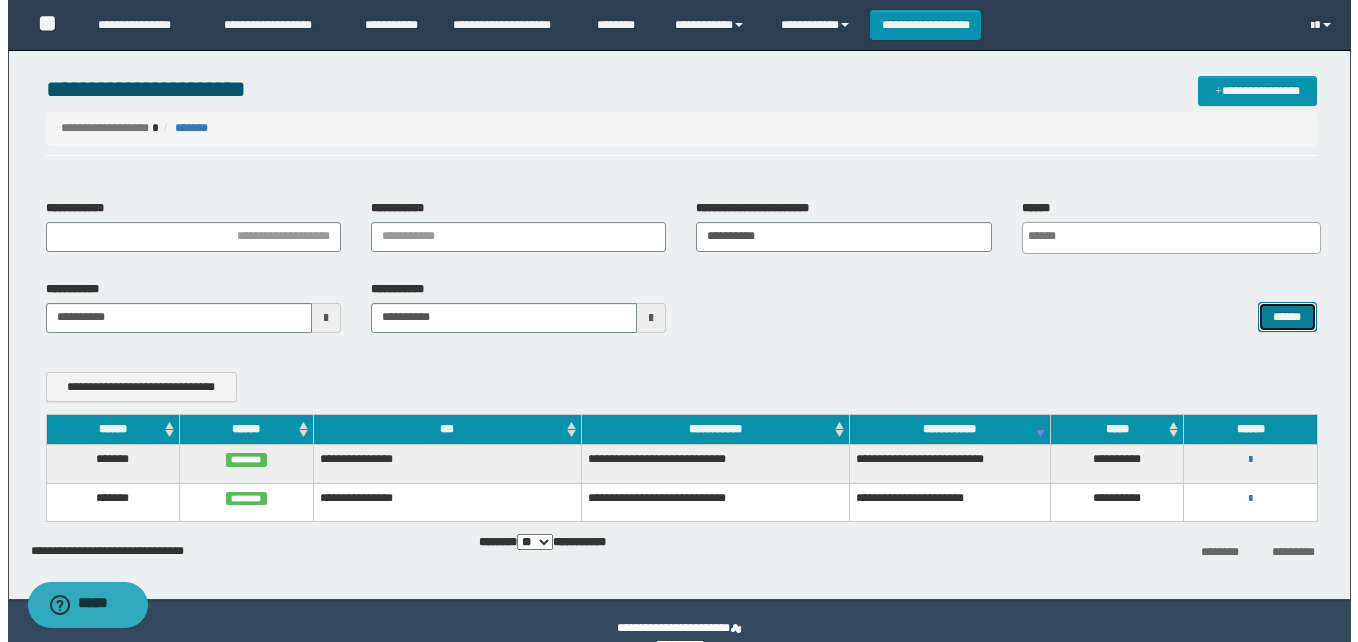 scroll, scrollTop: 0, scrollLeft: 0, axis: both 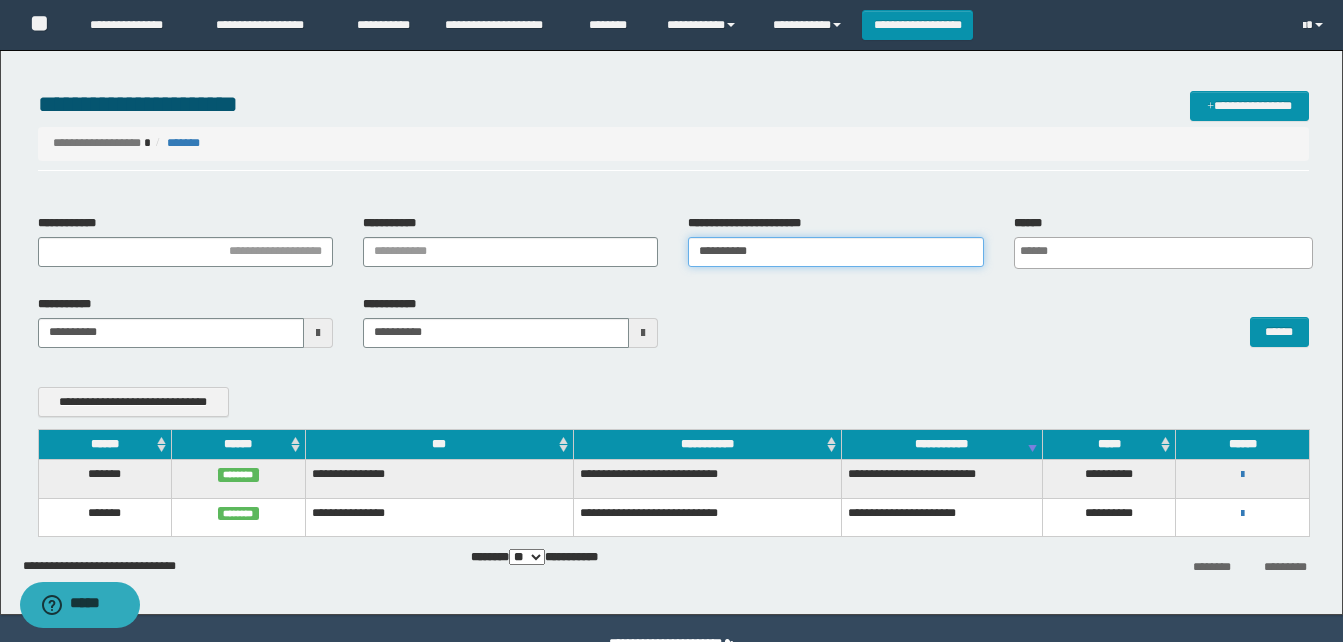 click on "**********" at bounding box center [835, 252] 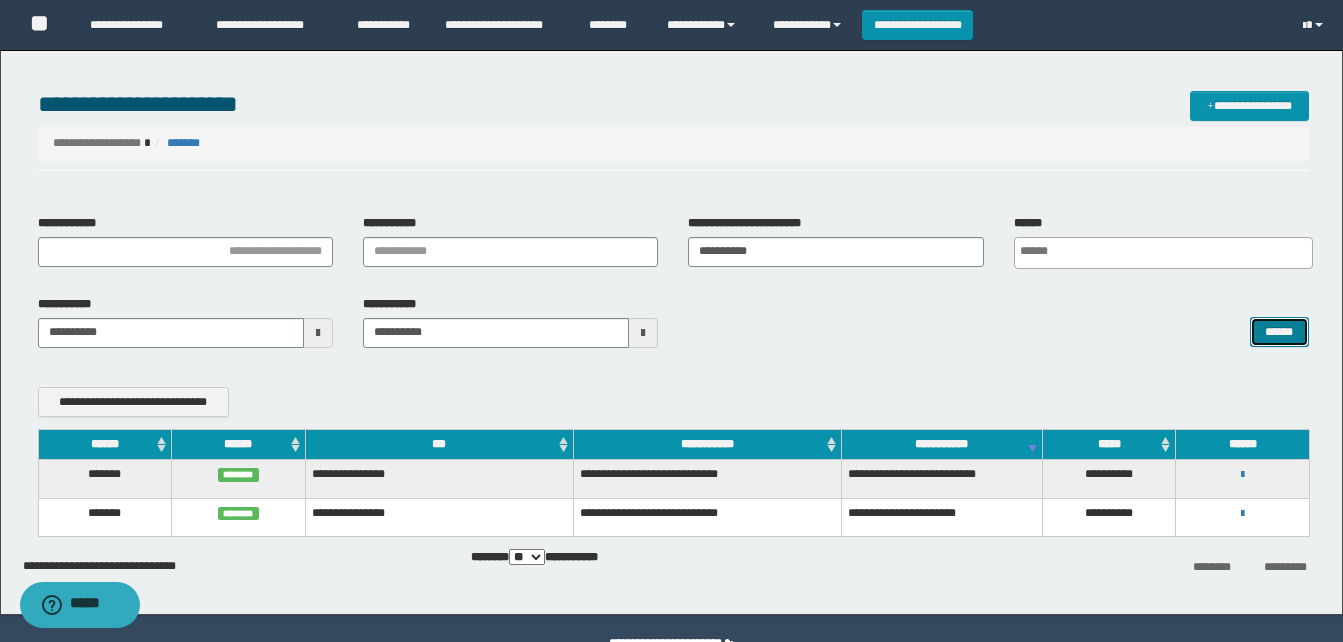 click on "******" at bounding box center (1279, 332) 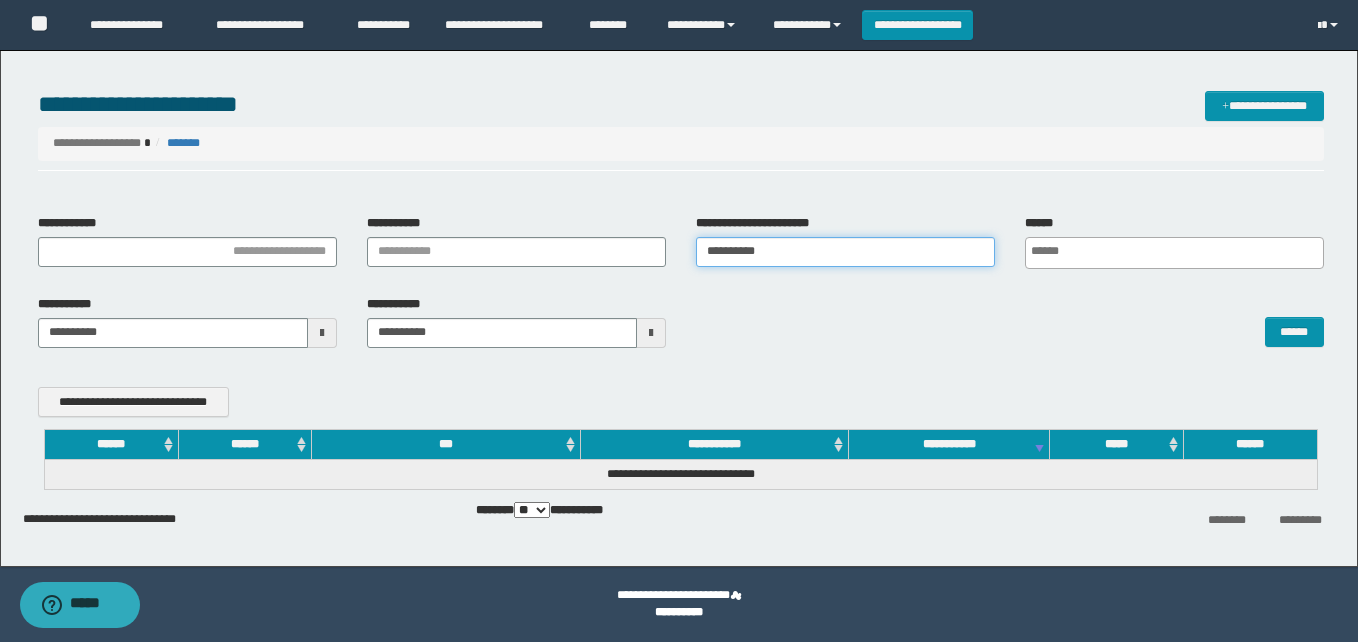 click on "**********" at bounding box center (845, 252) 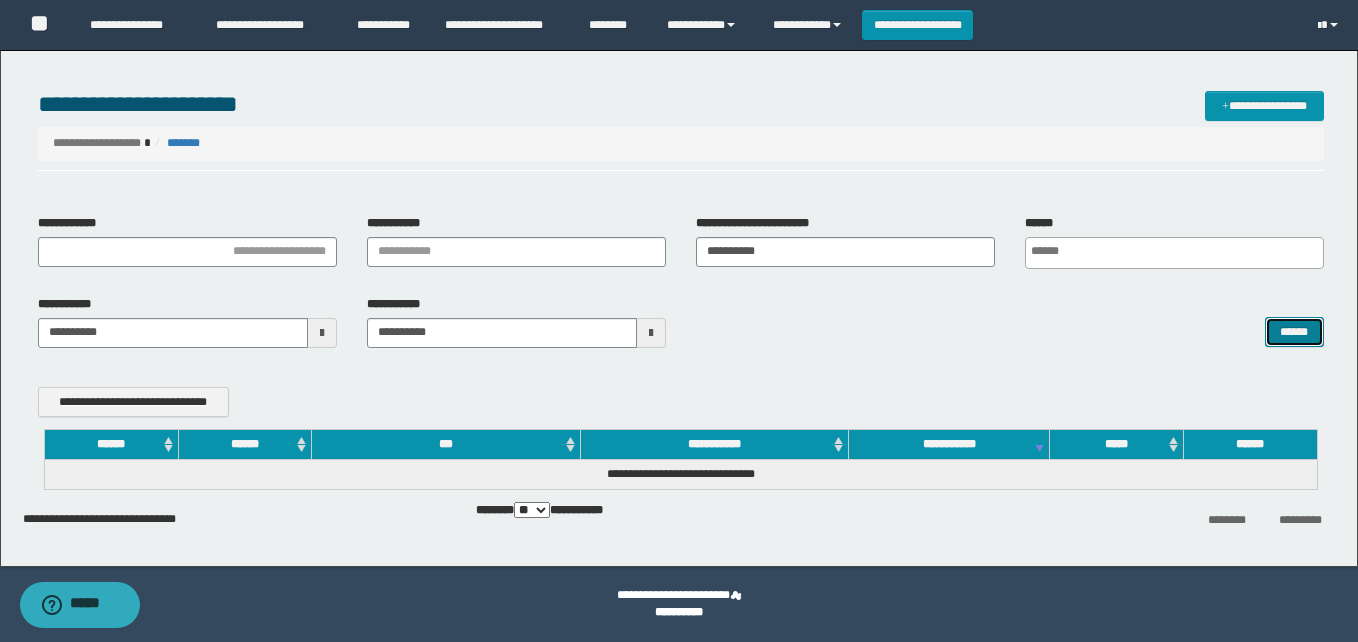 click on "******" at bounding box center [1294, 332] 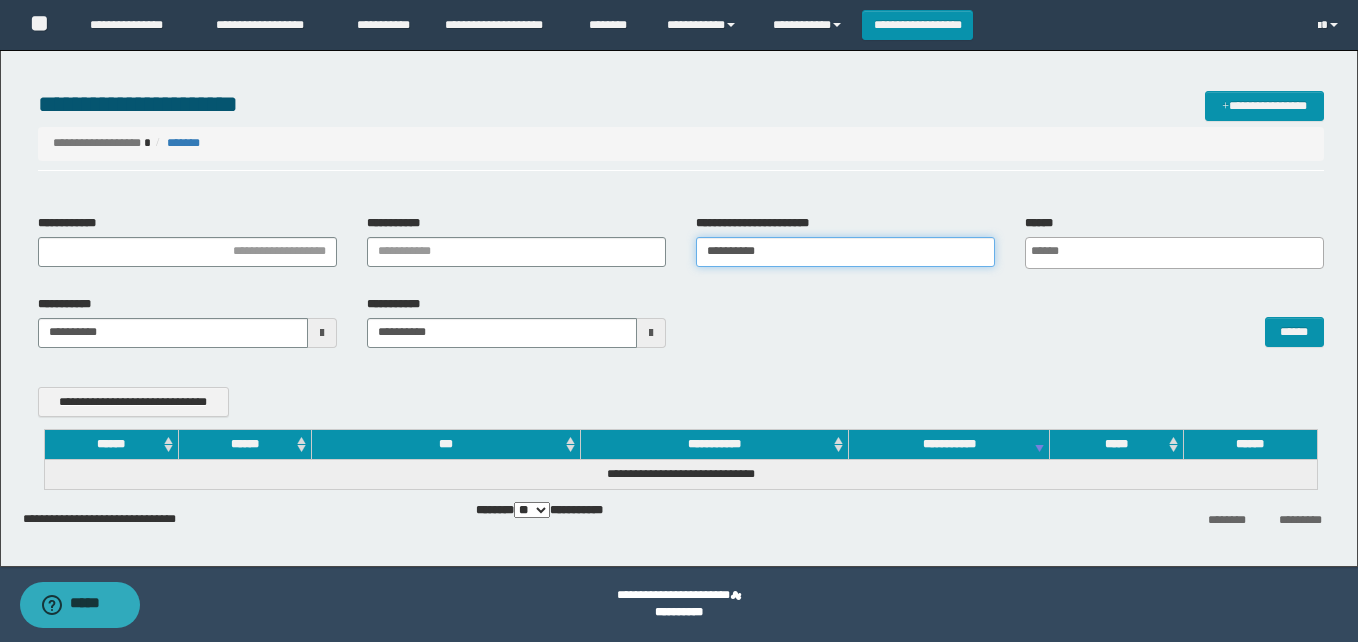 click on "**********" at bounding box center (845, 252) 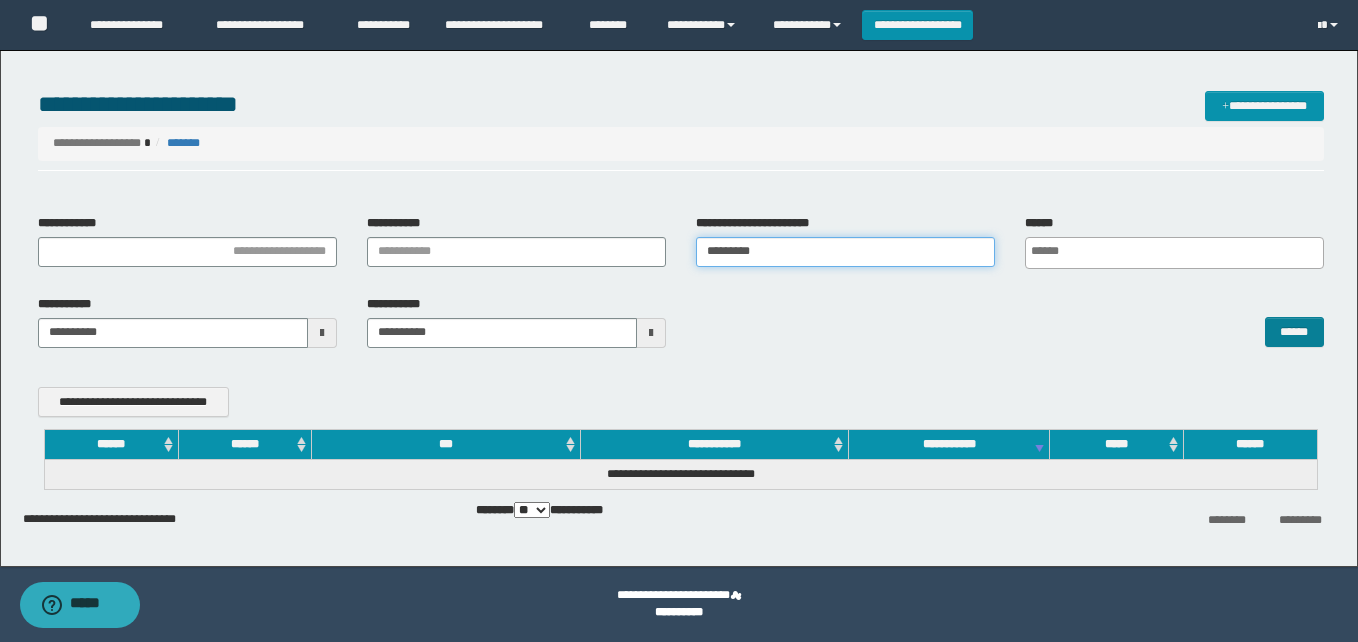 type on "*********" 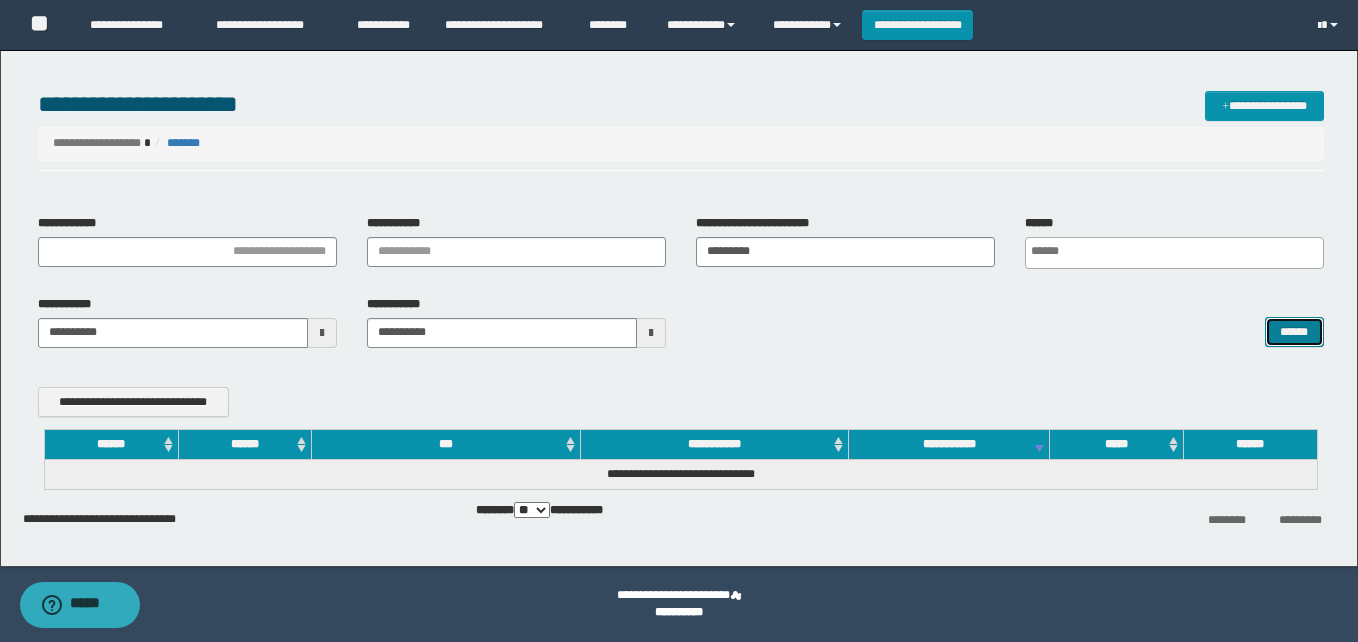 click on "******" at bounding box center (1294, 332) 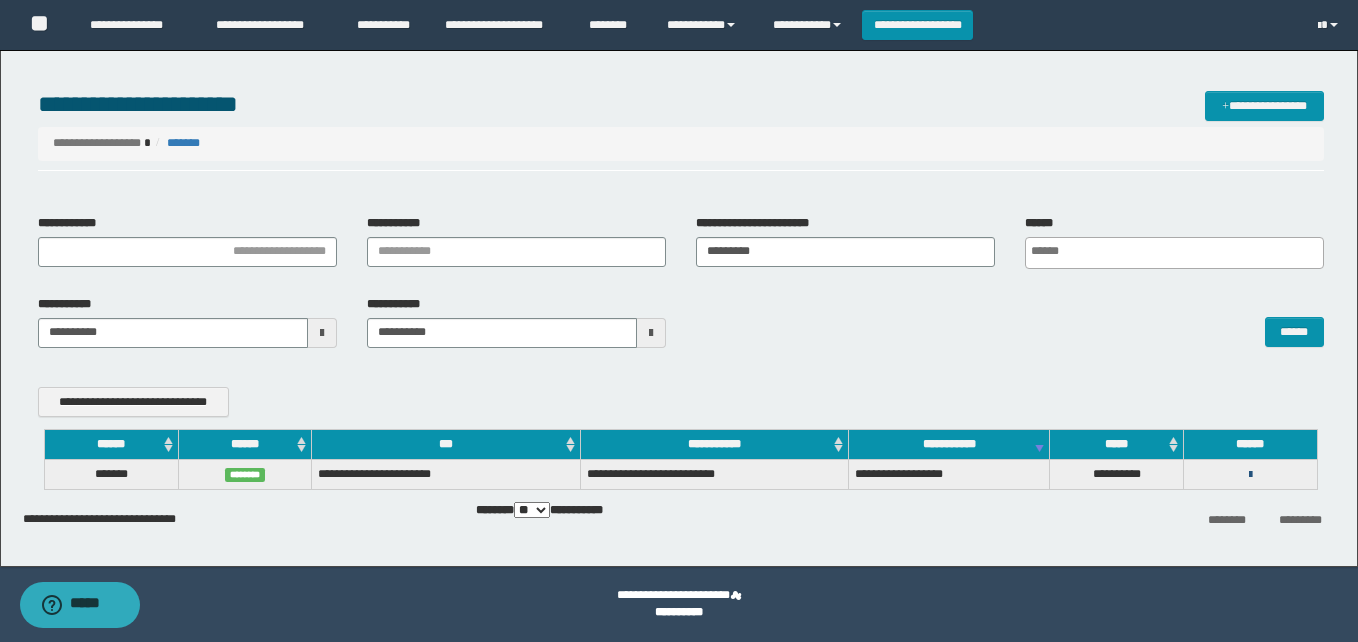 click at bounding box center (1250, 475) 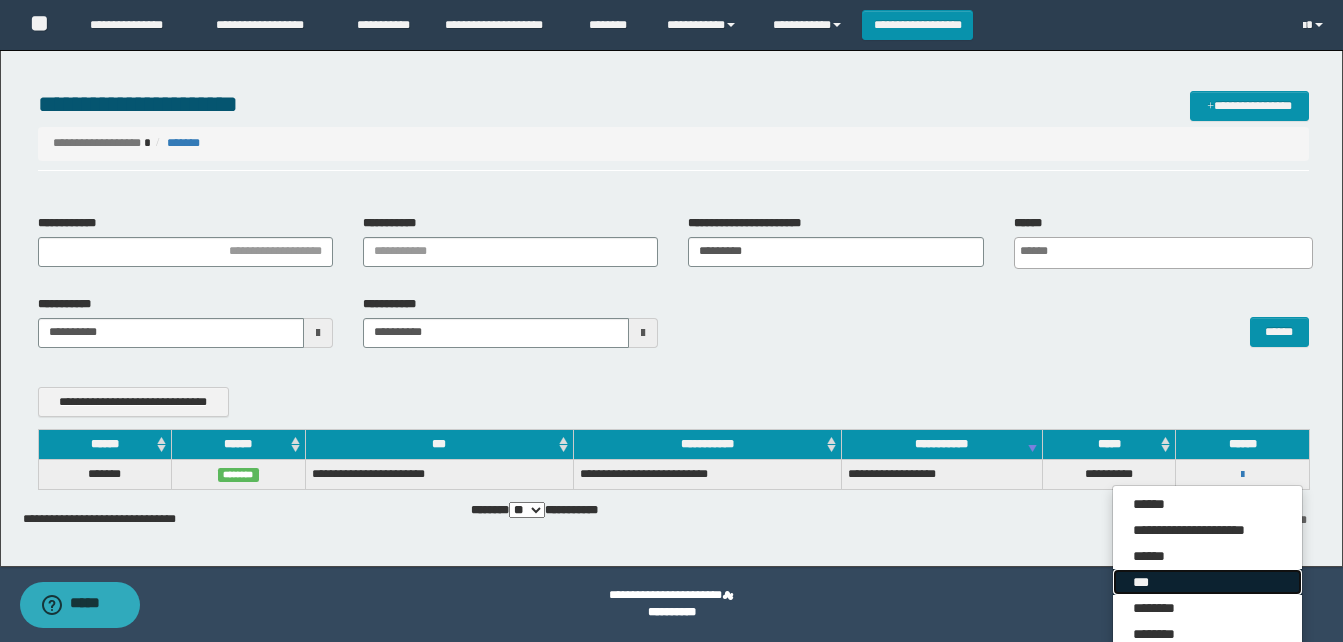 click on "***" at bounding box center (1207, 582) 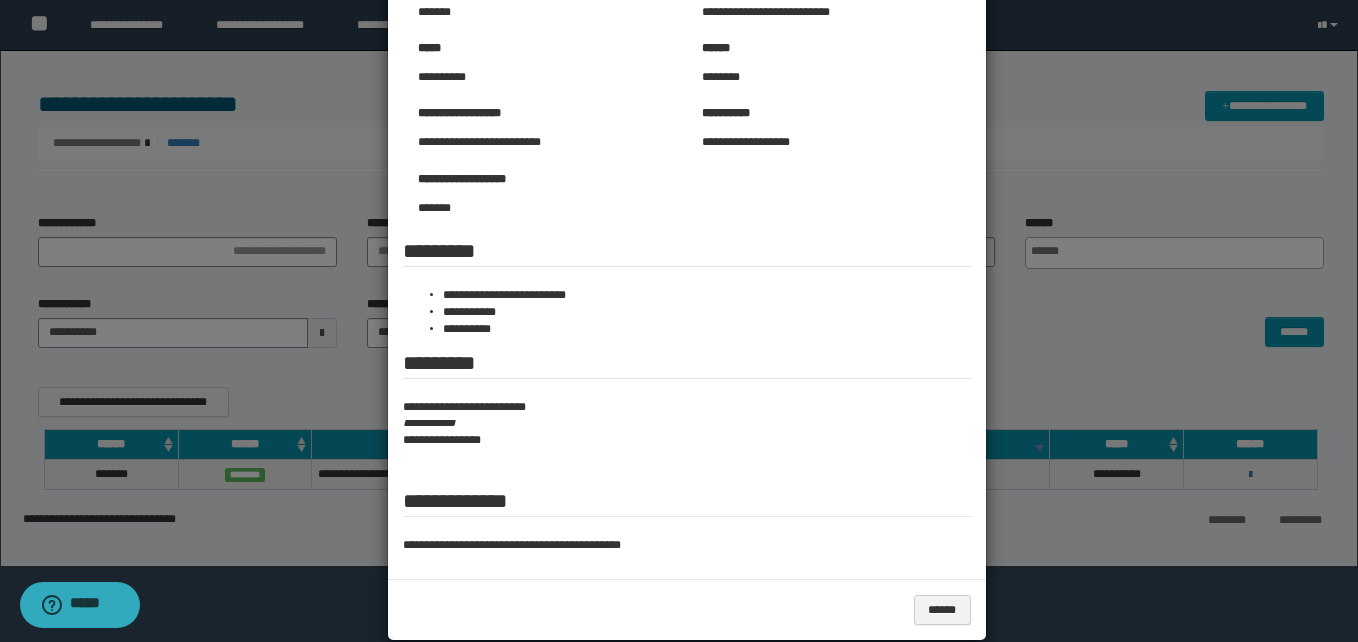 scroll, scrollTop: 169, scrollLeft: 0, axis: vertical 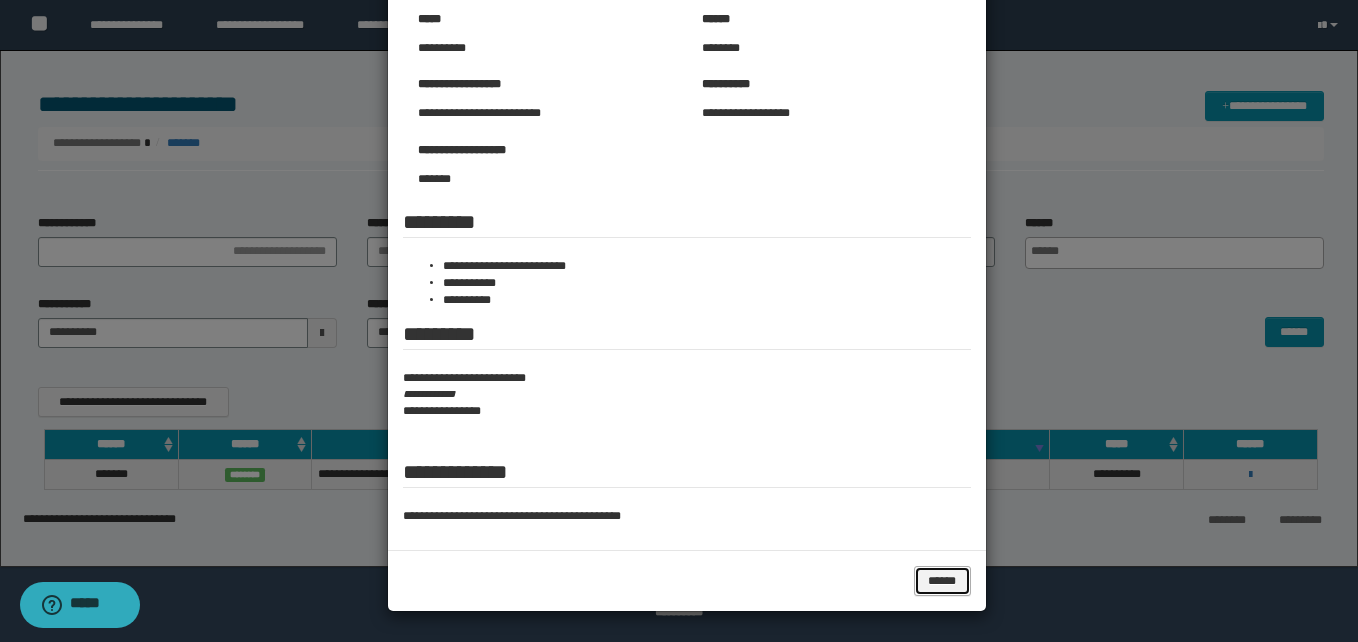 click on "******" at bounding box center [942, 581] 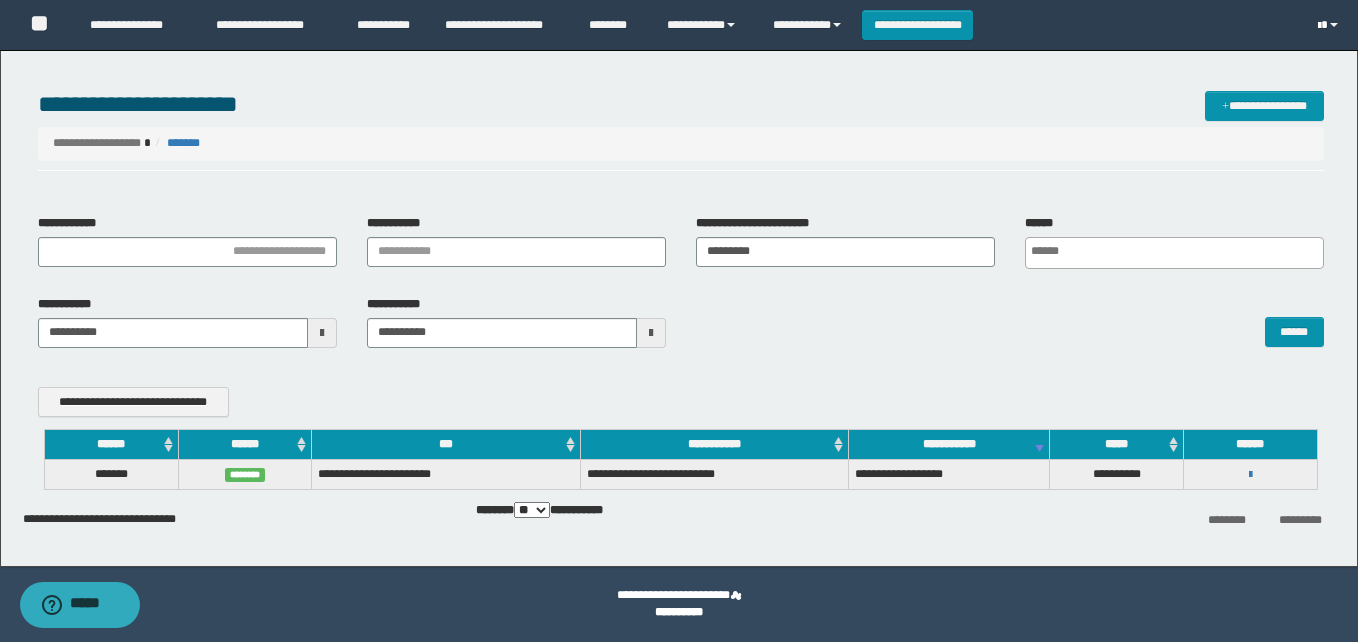 click at bounding box center (1330, 25) 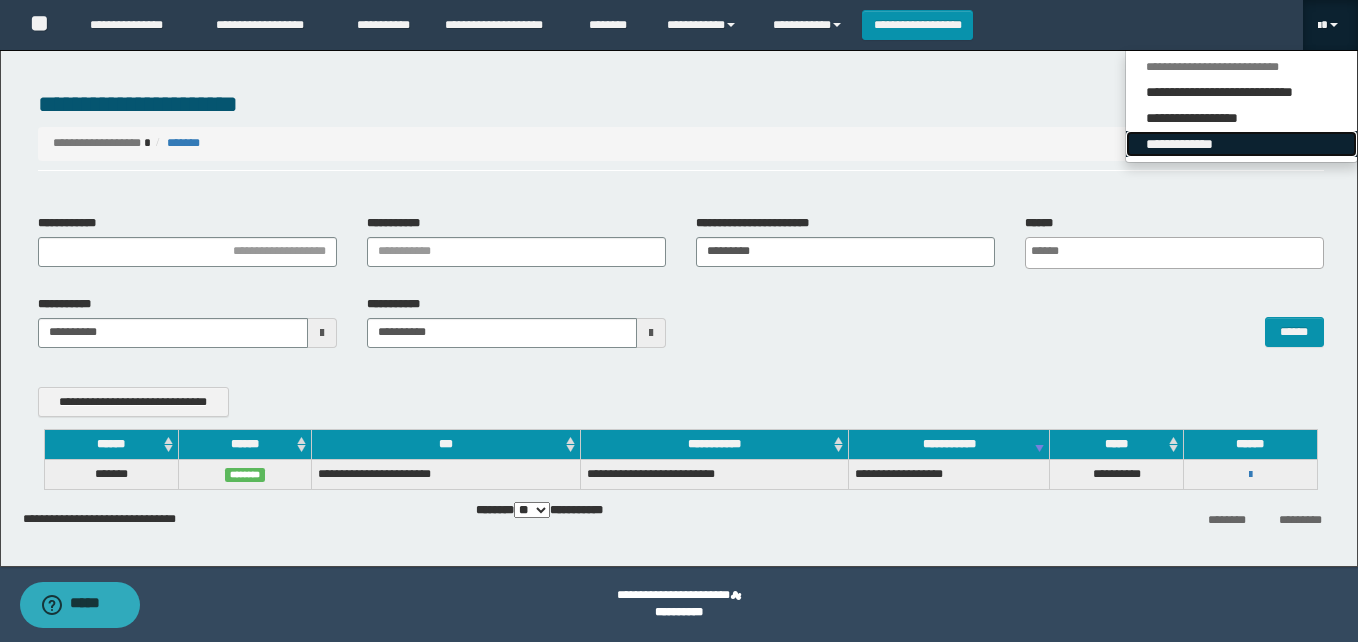 click on "**********" at bounding box center [1241, 144] 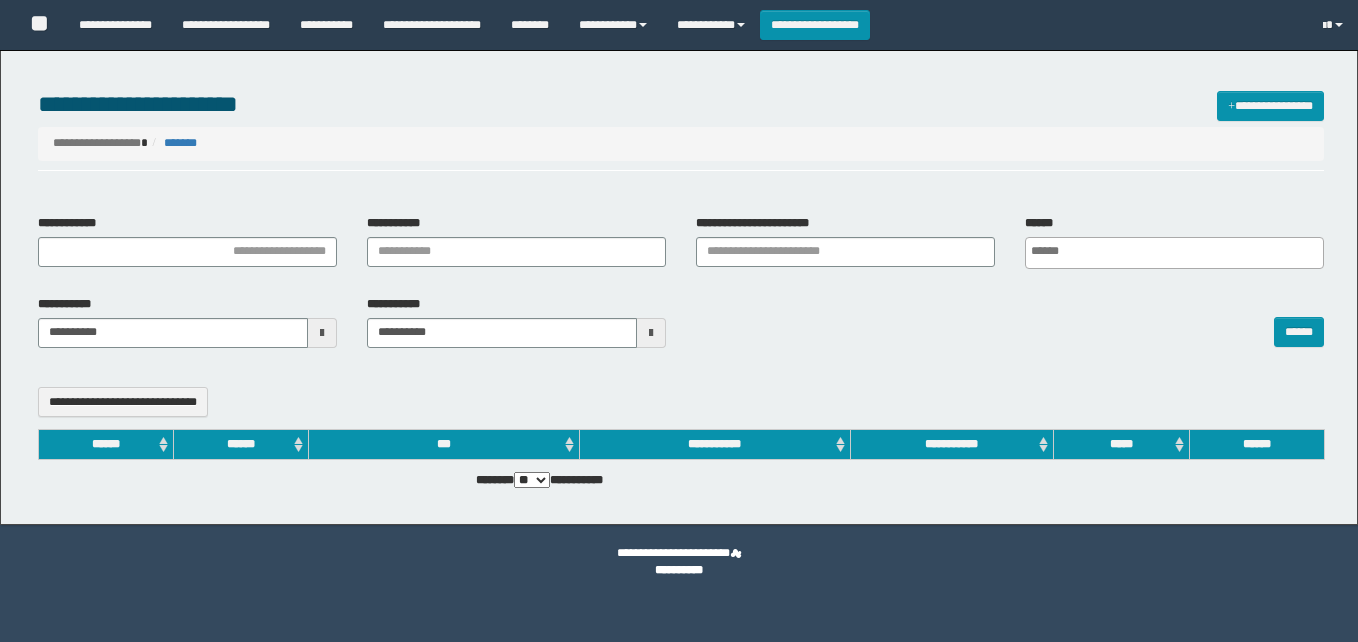 select 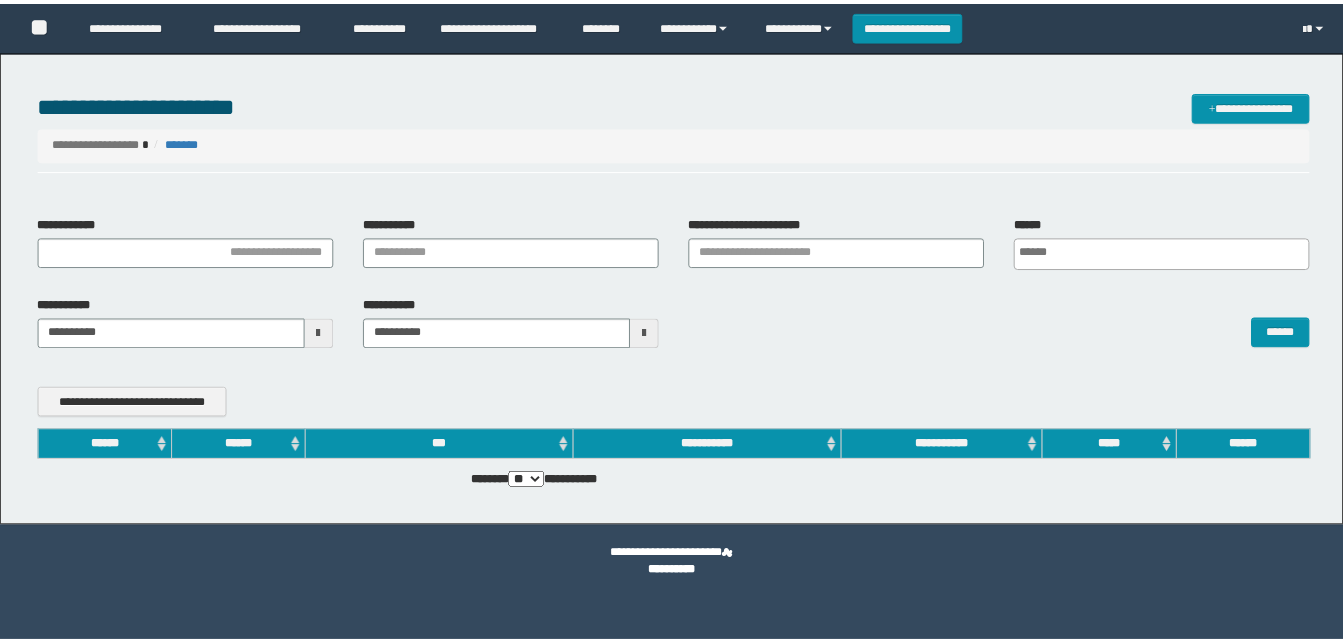 scroll, scrollTop: 0, scrollLeft: 0, axis: both 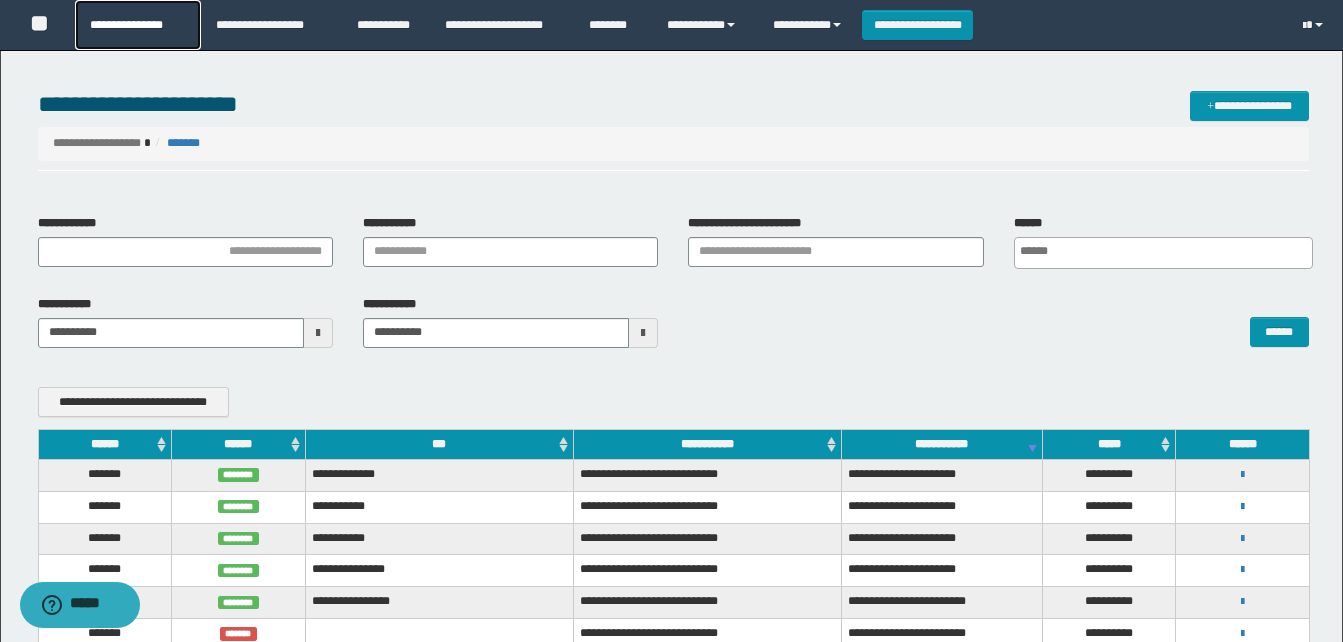 click on "**********" at bounding box center [137, 25] 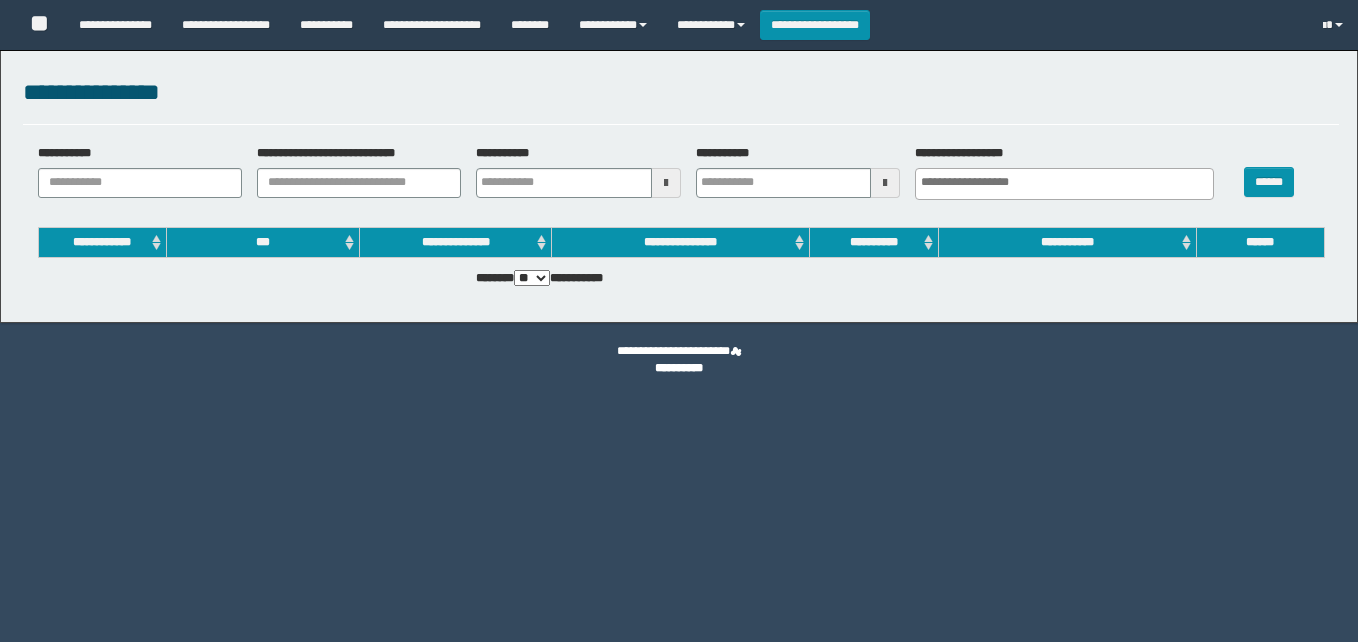 select 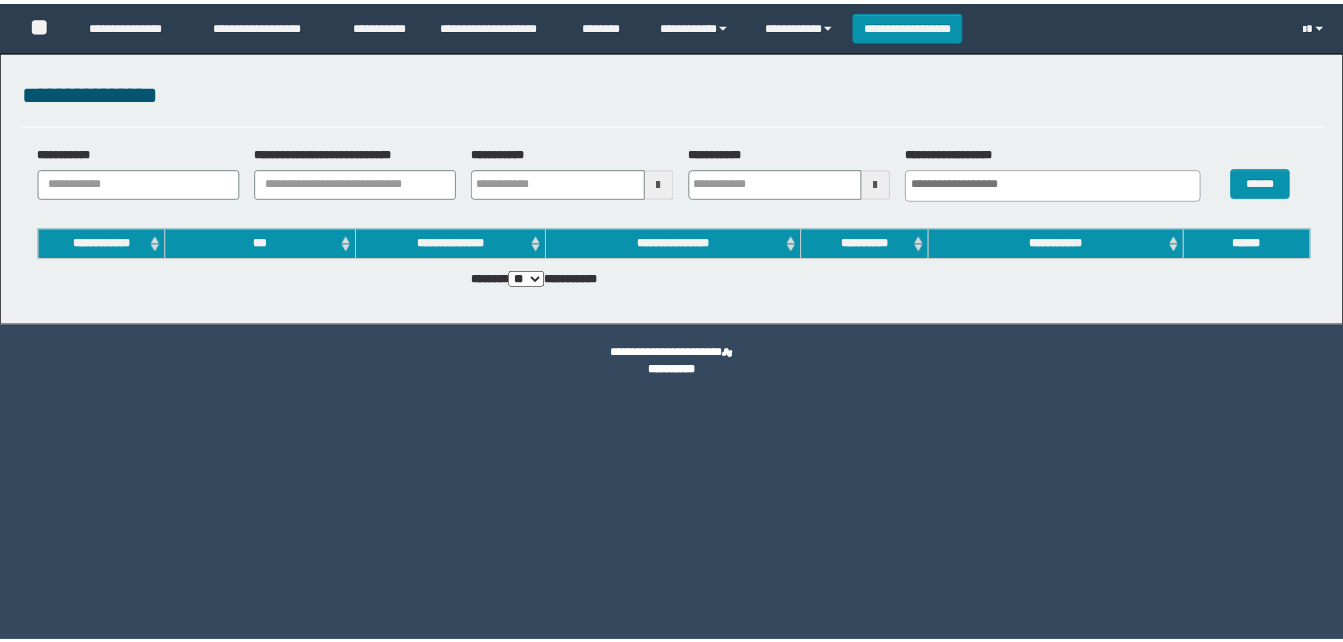 scroll, scrollTop: 0, scrollLeft: 0, axis: both 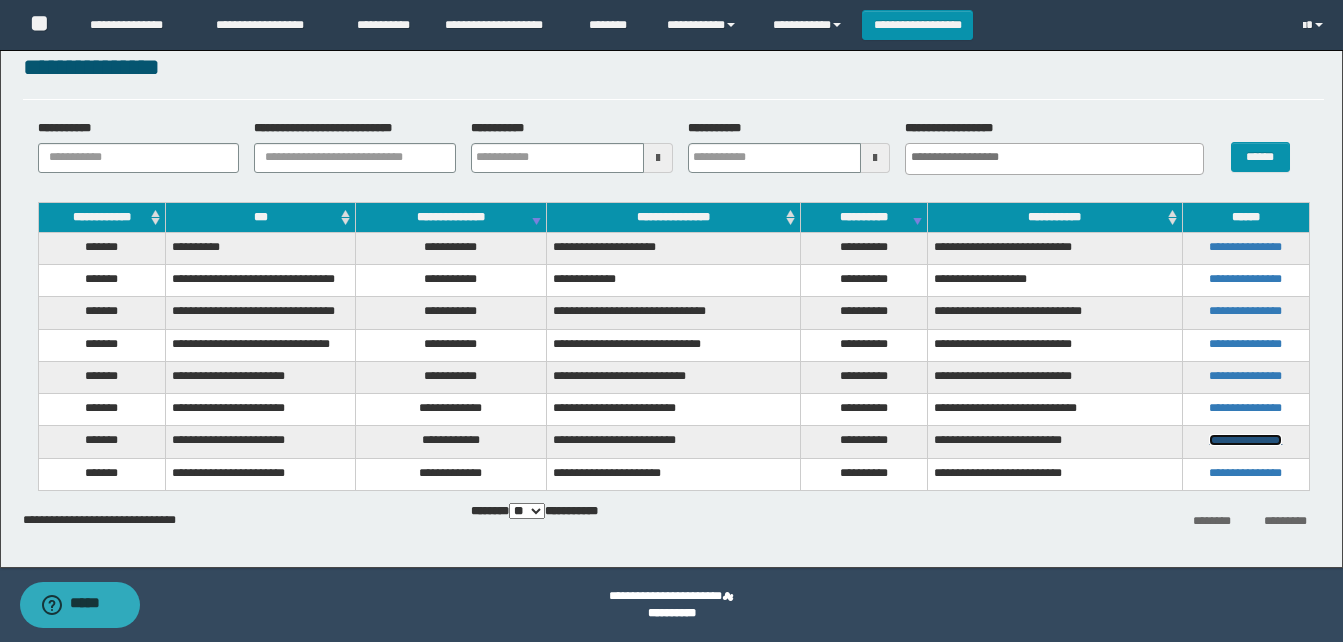 drag, startPoint x: 1284, startPoint y: 548, endPoint x: 1284, endPoint y: 566, distance: 18 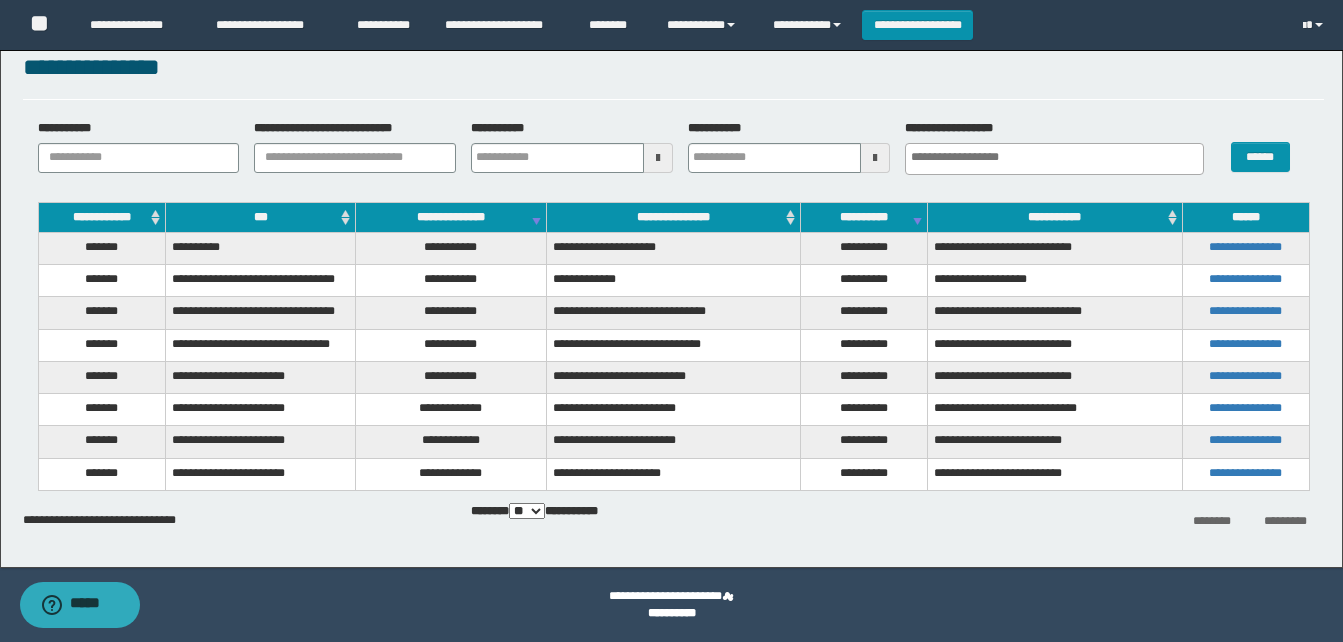 drag, startPoint x: 1284, startPoint y: 566, endPoint x: 1095, endPoint y: 612, distance: 194.51735 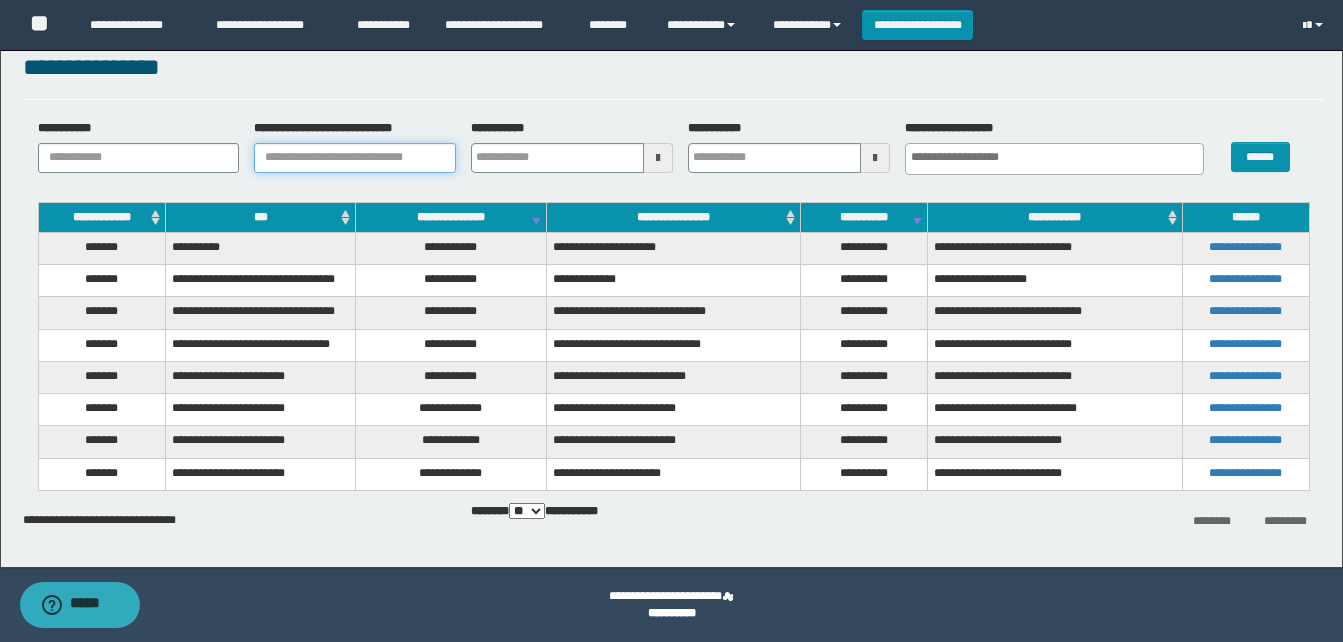 click on "**********" at bounding box center [355, 158] 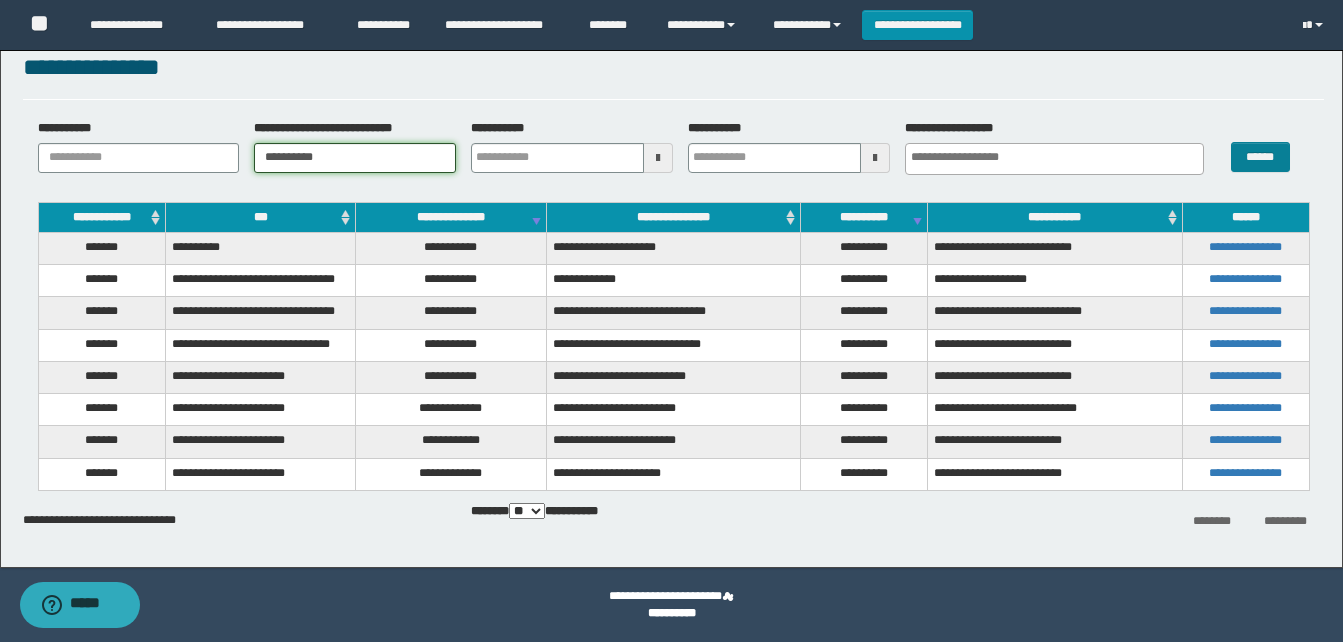 type on "**********" 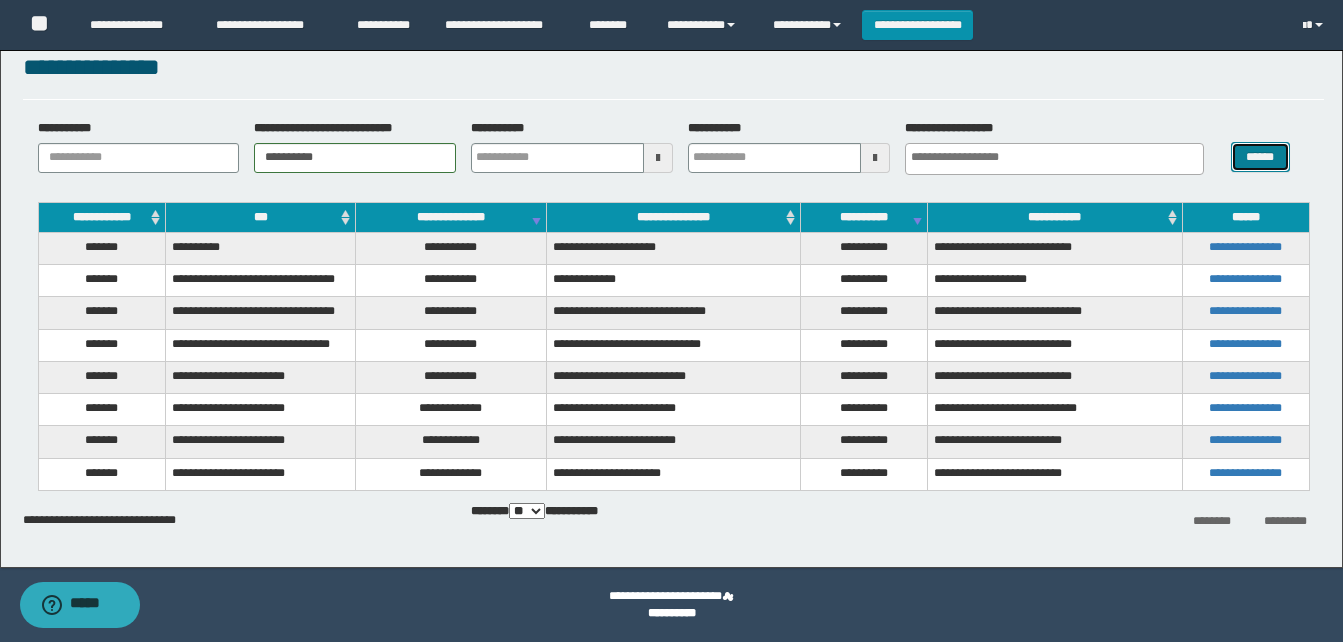 click on "******" at bounding box center [1260, 157] 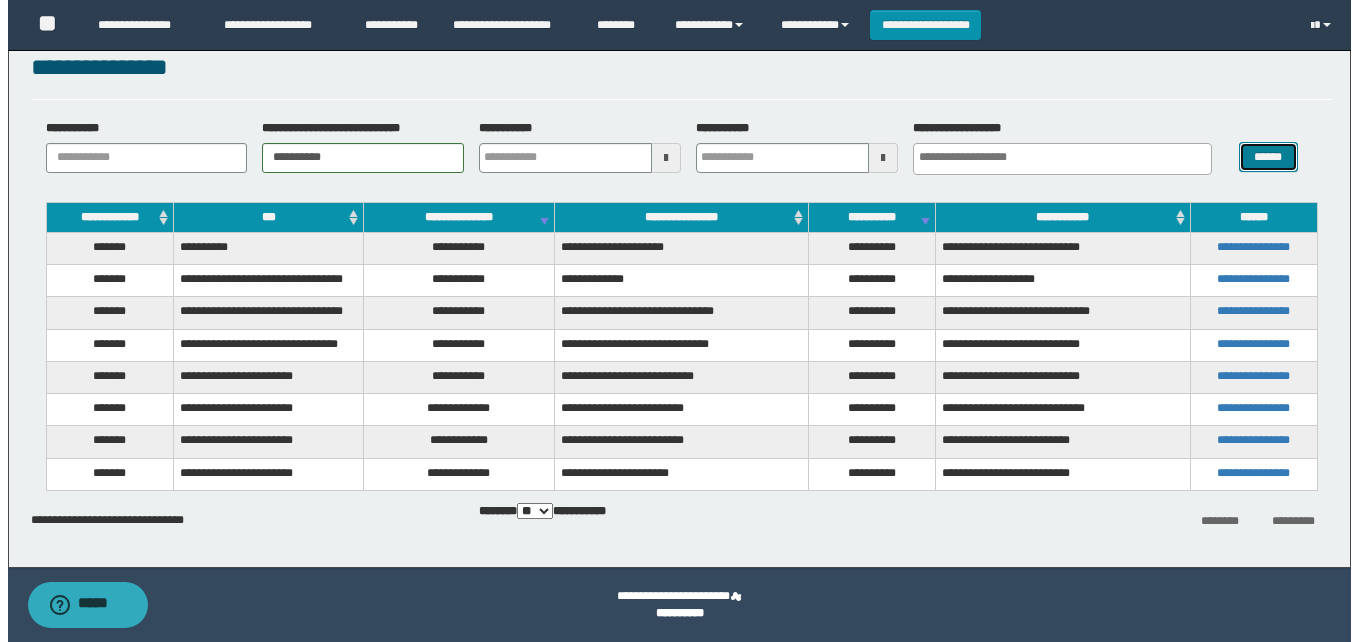 scroll, scrollTop: 0, scrollLeft: 0, axis: both 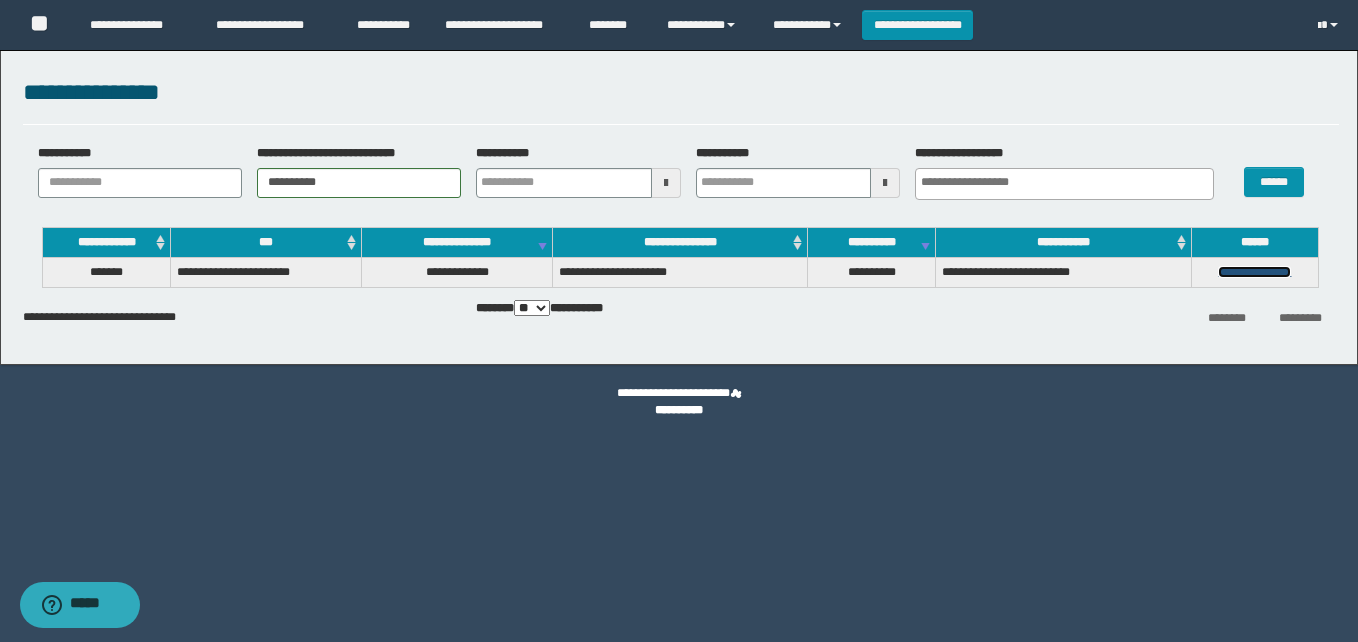 click on "**********" at bounding box center [1254, 272] 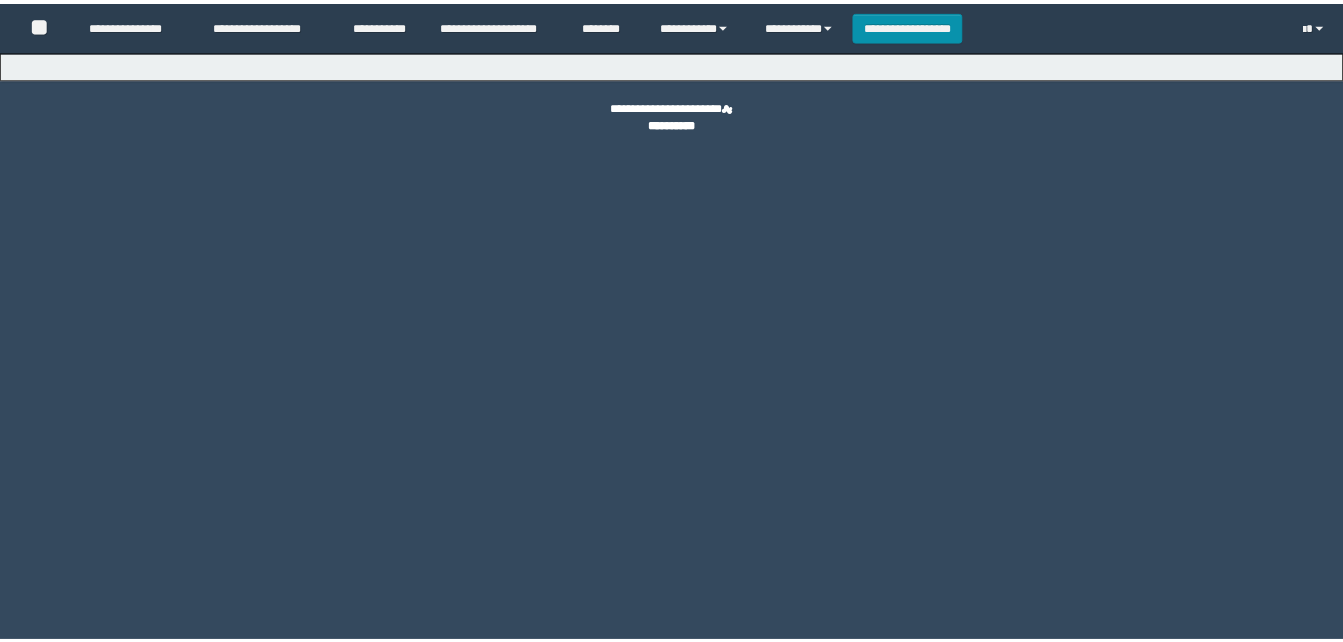 scroll, scrollTop: 0, scrollLeft: 0, axis: both 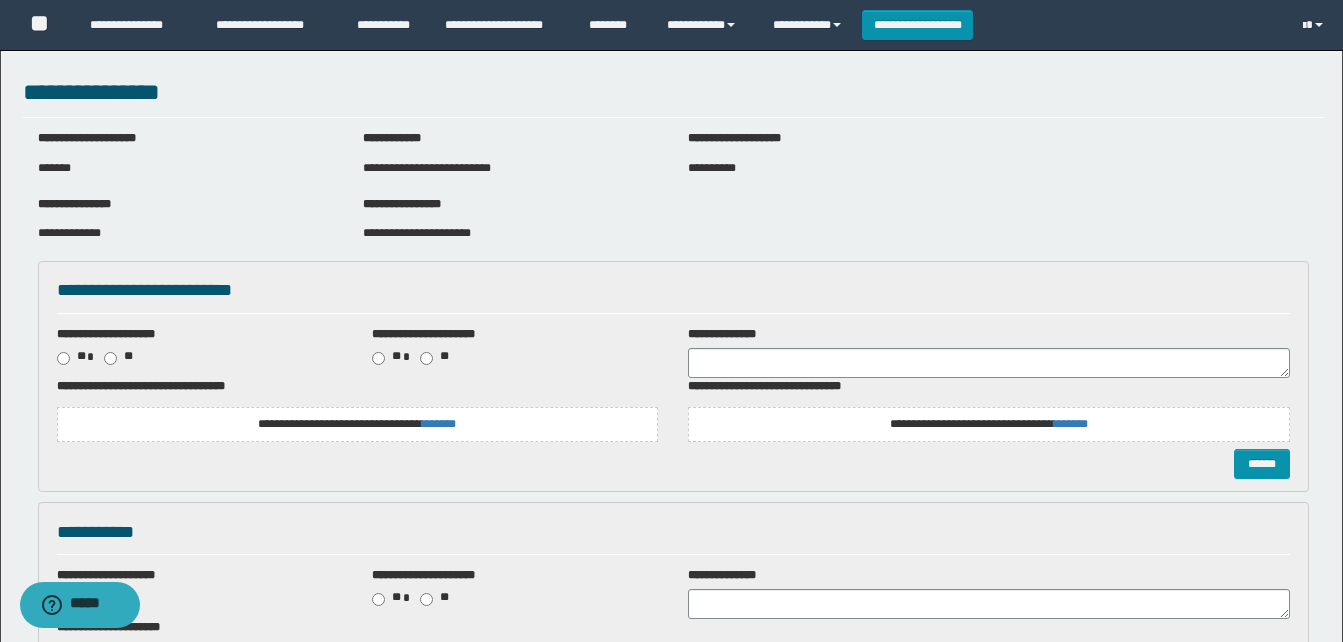 click on "**********" at bounding box center [358, 424] 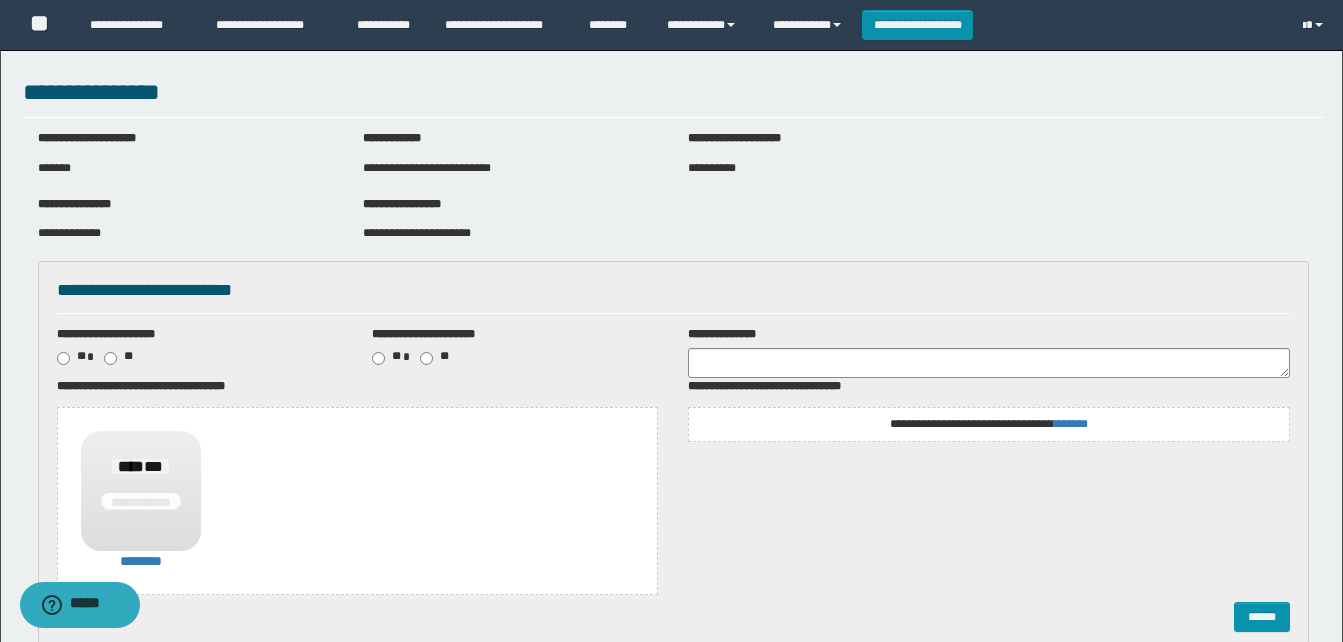 click on "**********" at bounding box center [989, 413] 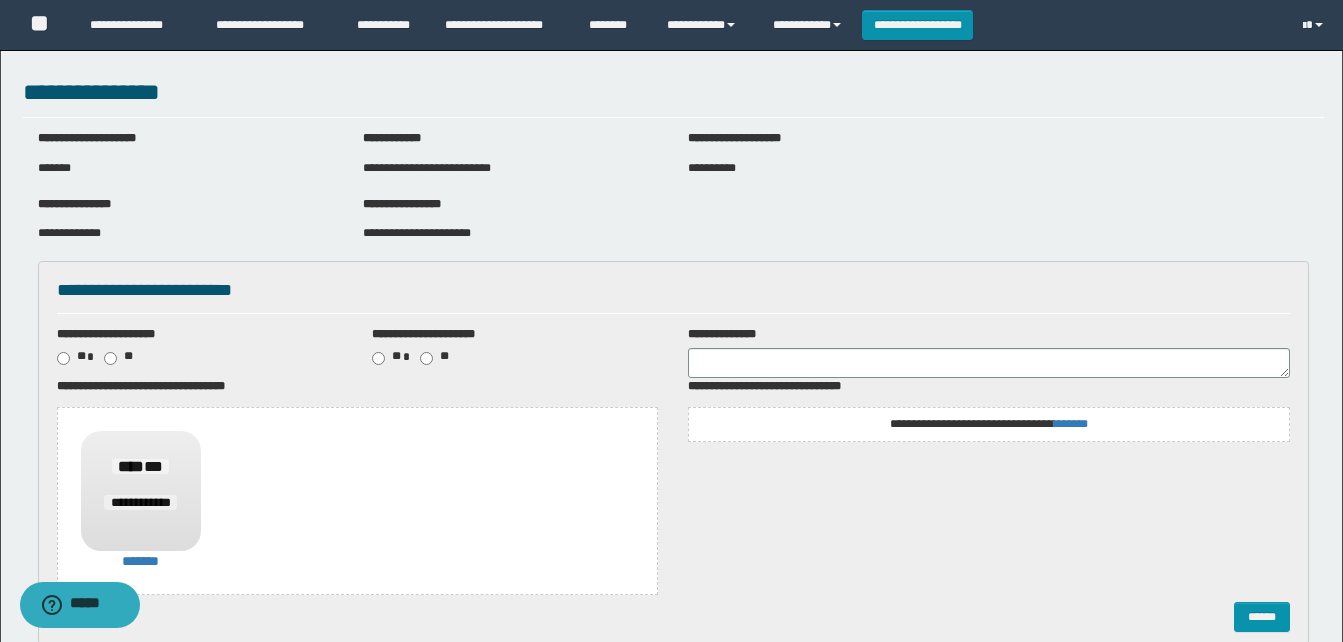 click on "**********" at bounding box center (989, 424) 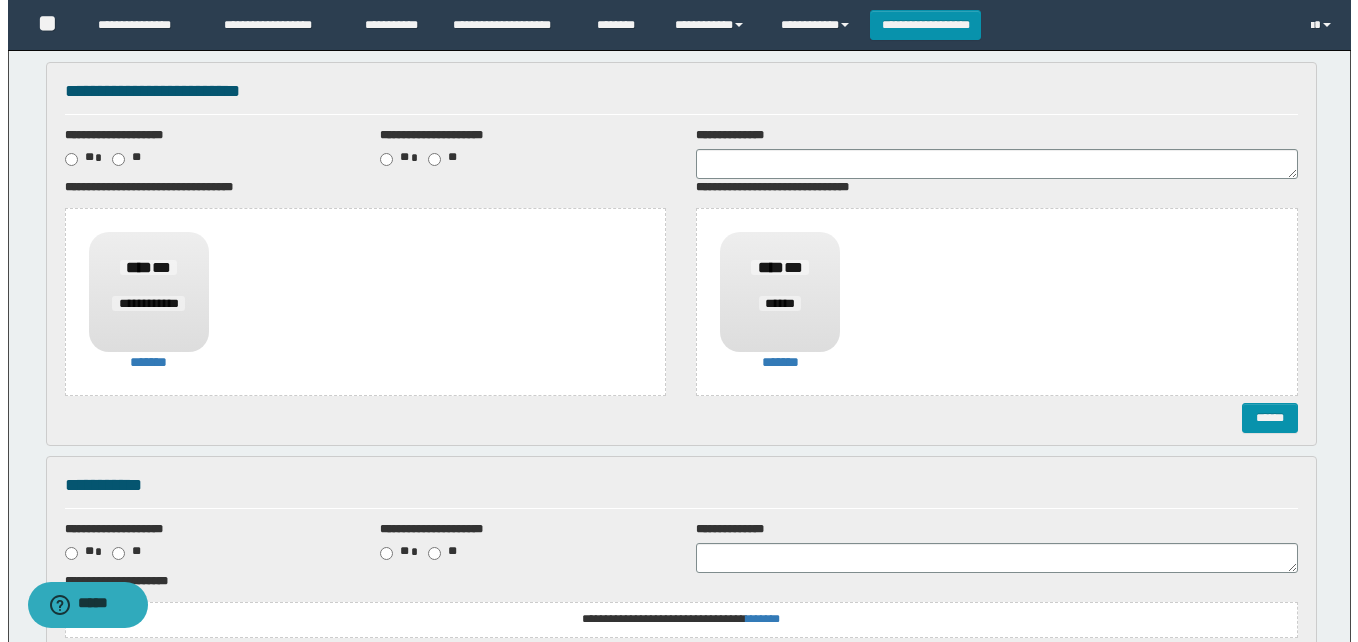 scroll, scrollTop: 200, scrollLeft: 0, axis: vertical 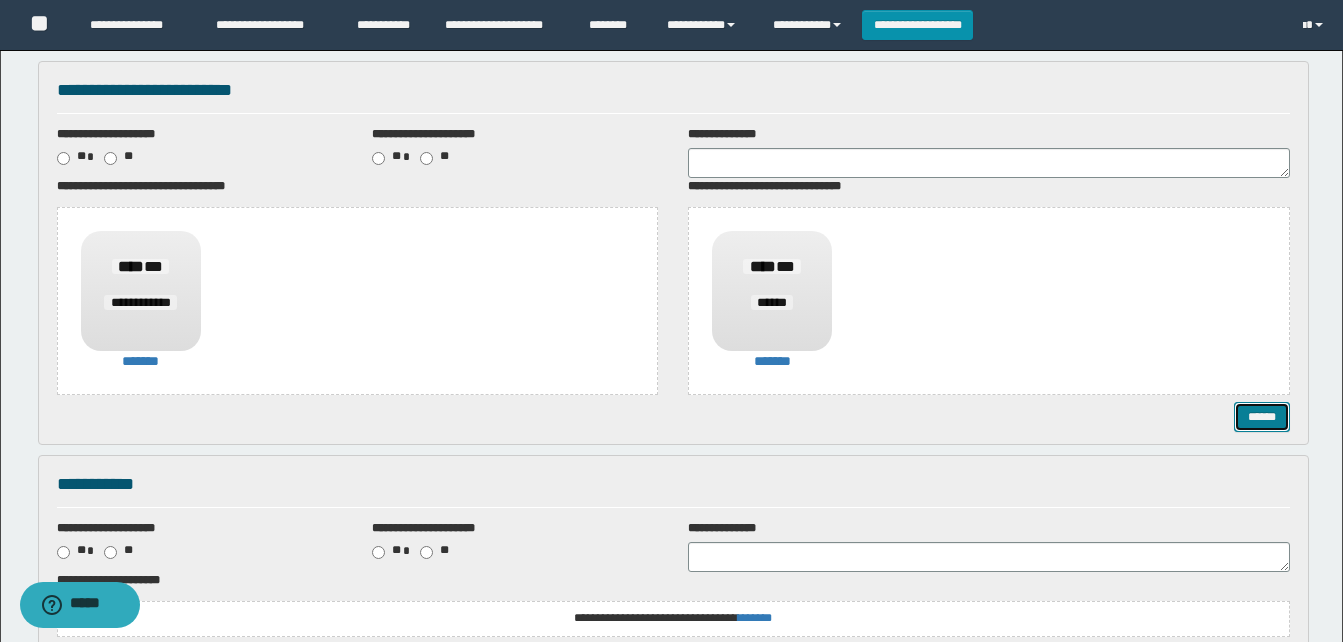 click on "******" at bounding box center [1262, 417] 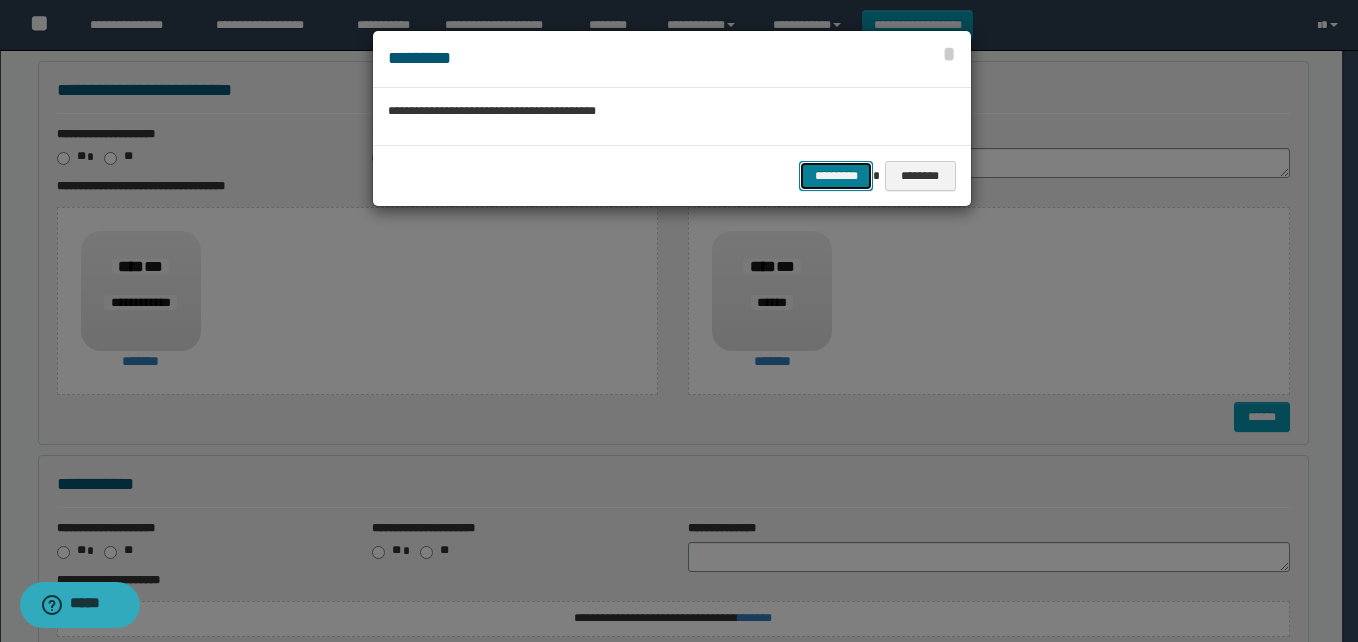 click on "*********" at bounding box center (836, 176) 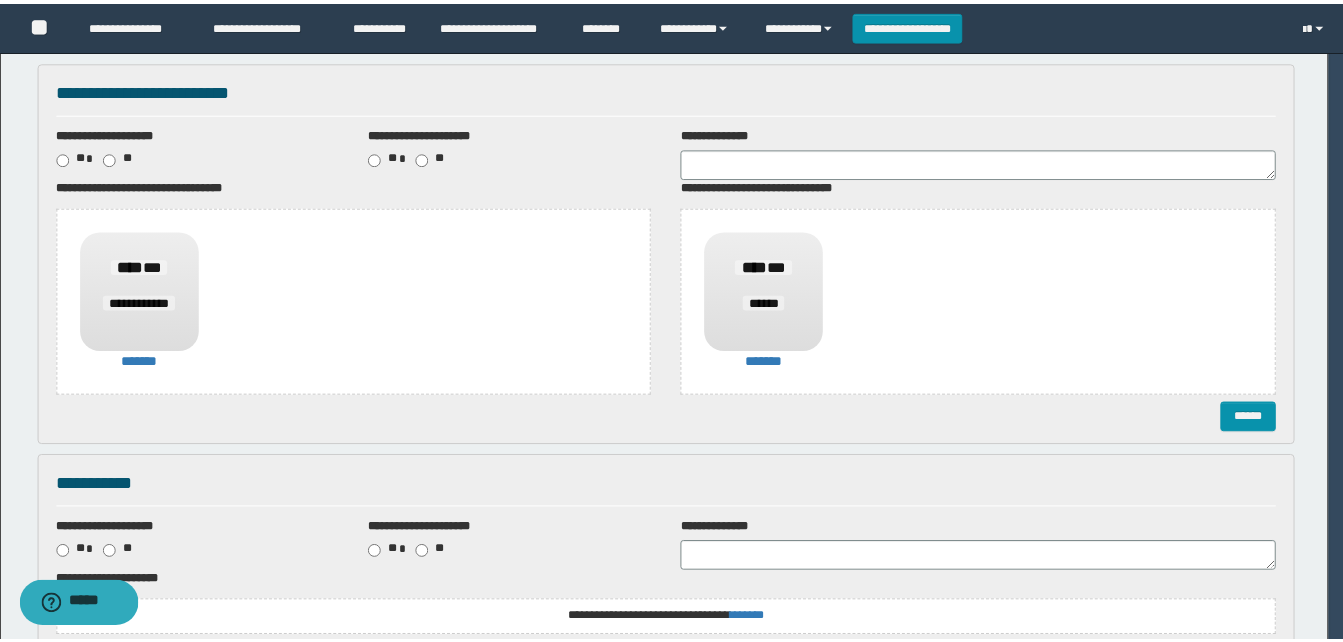 scroll, scrollTop: 0, scrollLeft: 0, axis: both 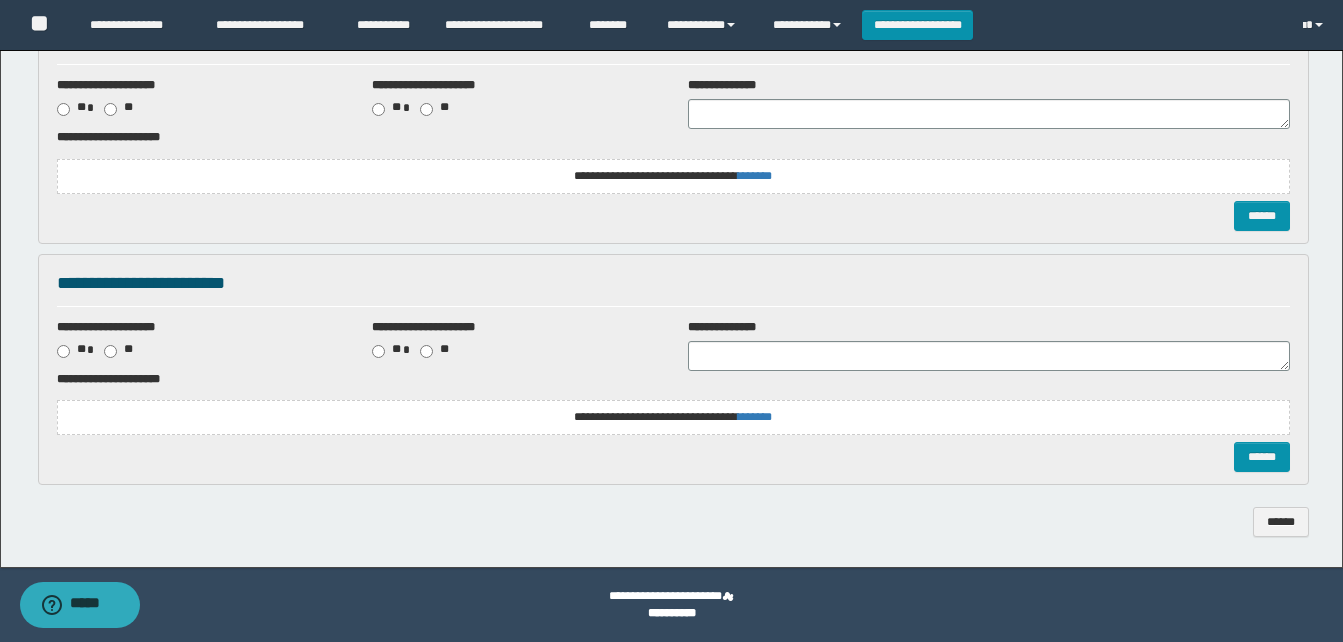 click on "**********" at bounding box center [673, -66] 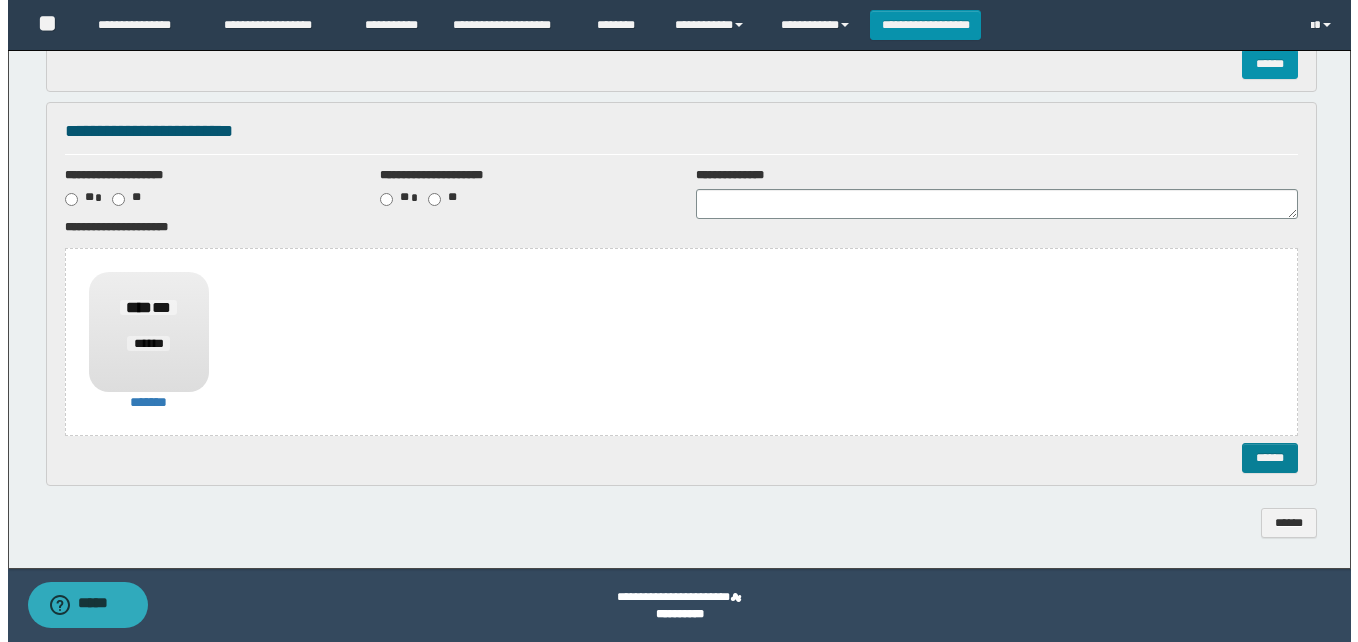 scroll, scrollTop: 643, scrollLeft: 0, axis: vertical 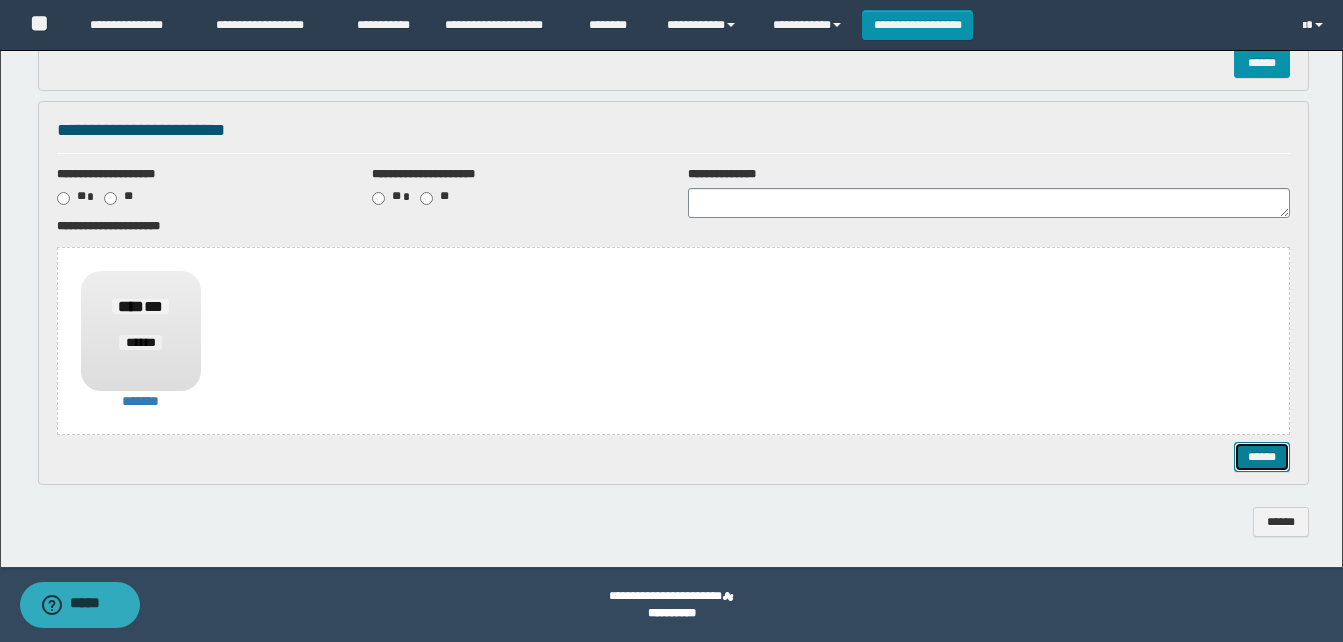 click on "******" at bounding box center (1262, 457) 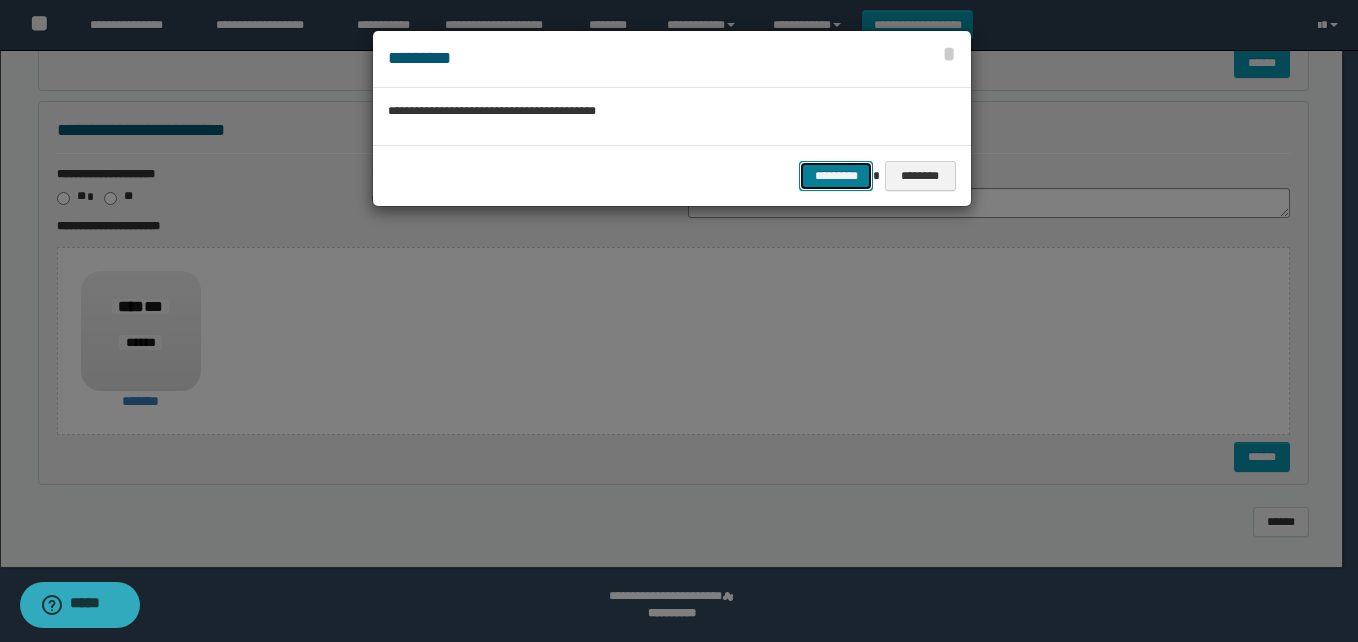 click on "*********" at bounding box center (836, 176) 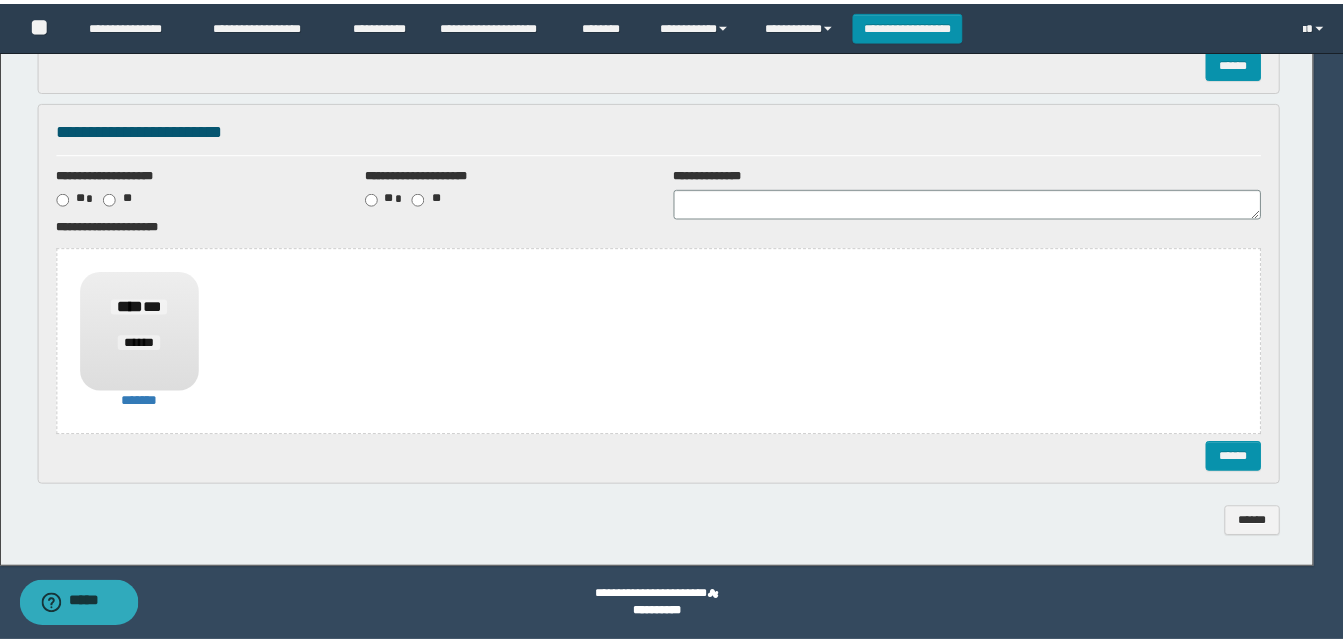 scroll, scrollTop: 0, scrollLeft: 0, axis: both 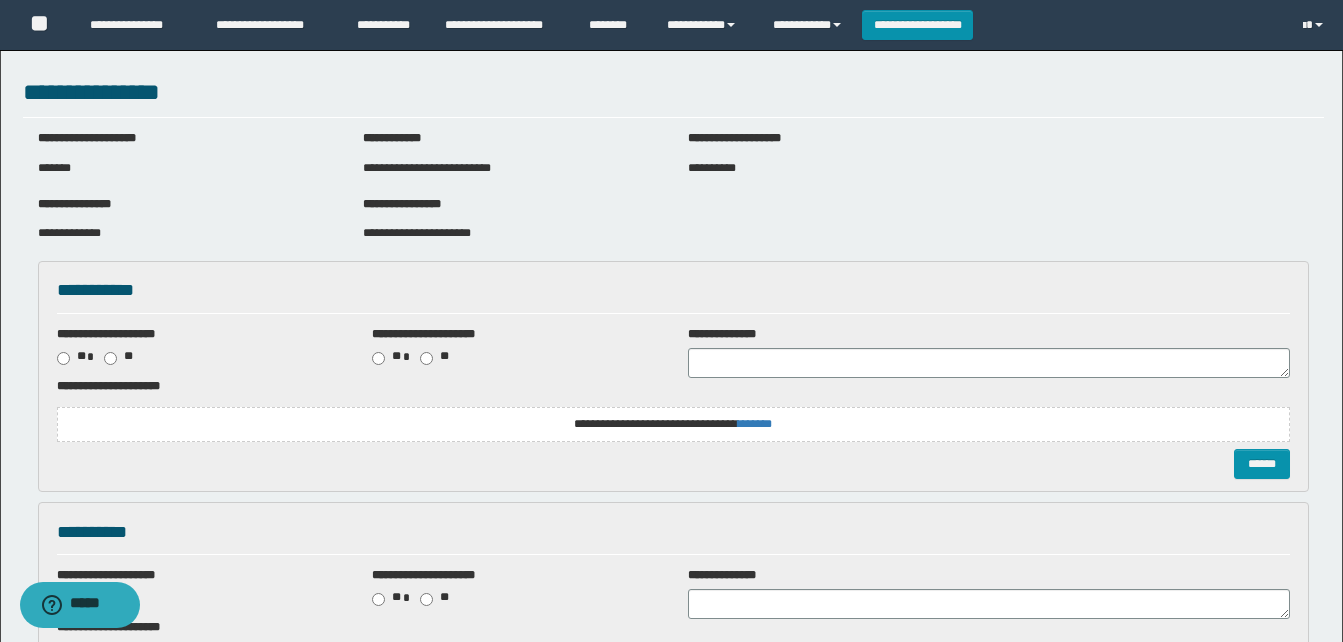 click on "**********" at bounding box center [673, 424] 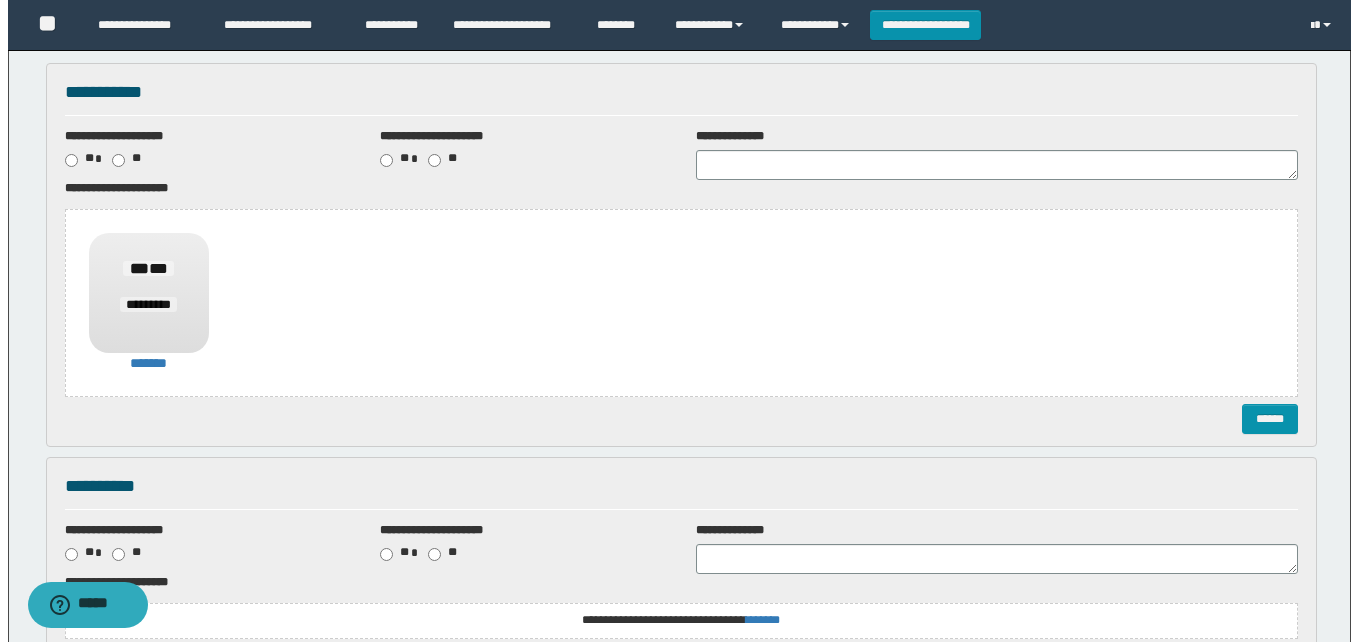 scroll, scrollTop: 200, scrollLeft: 0, axis: vertical 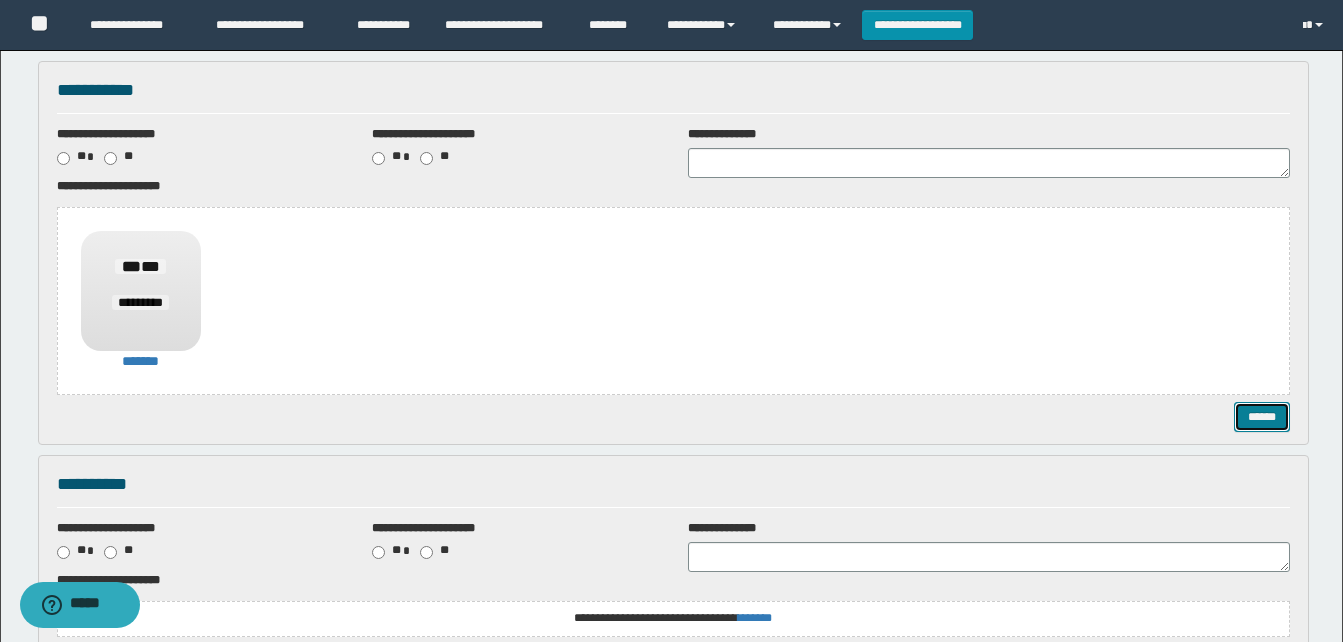 click on "******" at bounding box center [1262, 417] 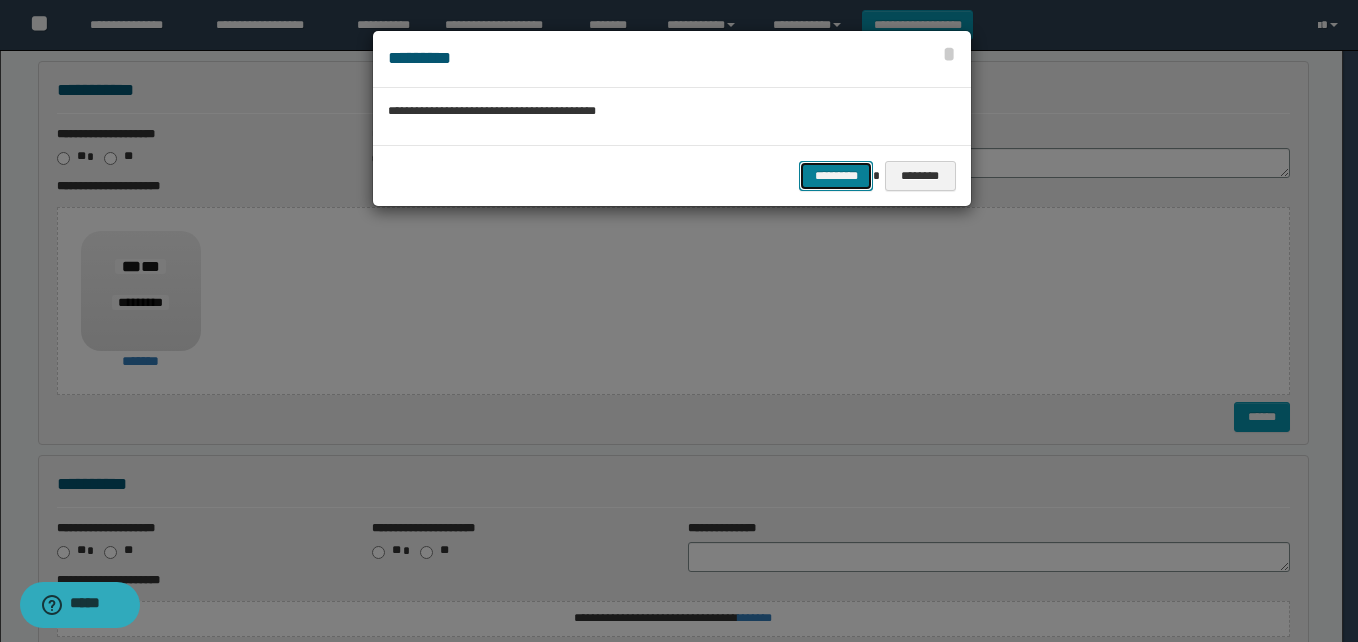 click on "*********" at bounding box center [836, 176] 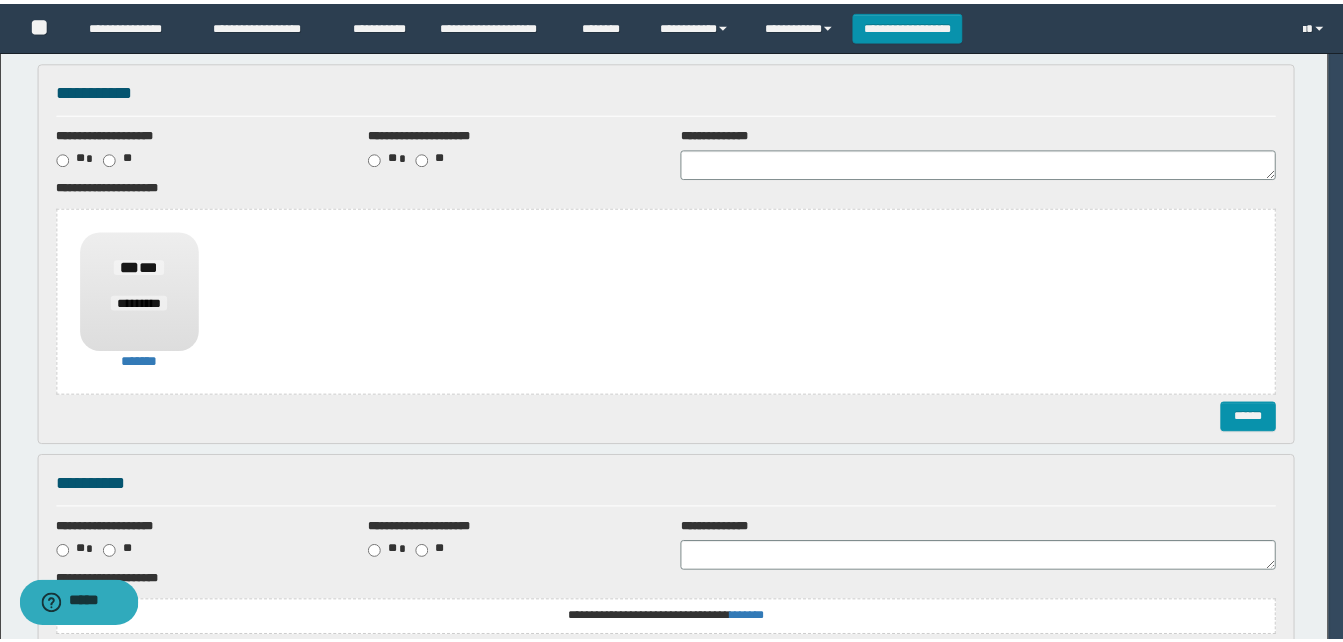 scroll, scrollTop: 0, scrollLeft: 0, axis: both 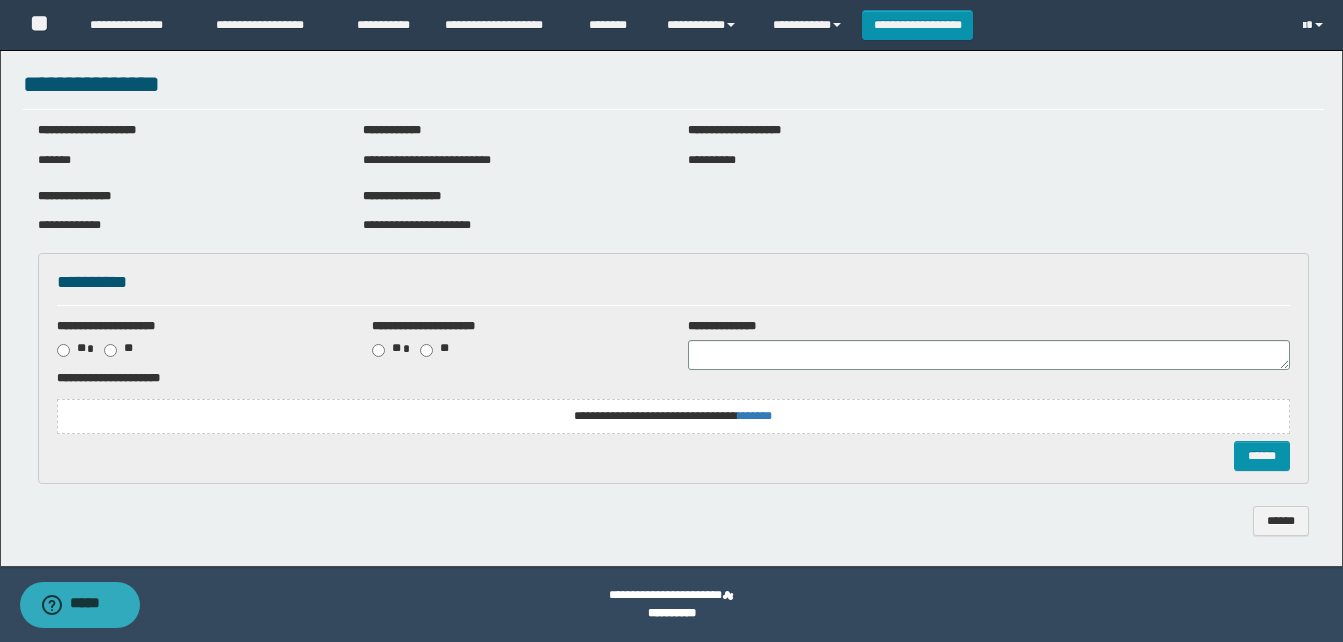 click on "**********" at bounding box center (673, 416) 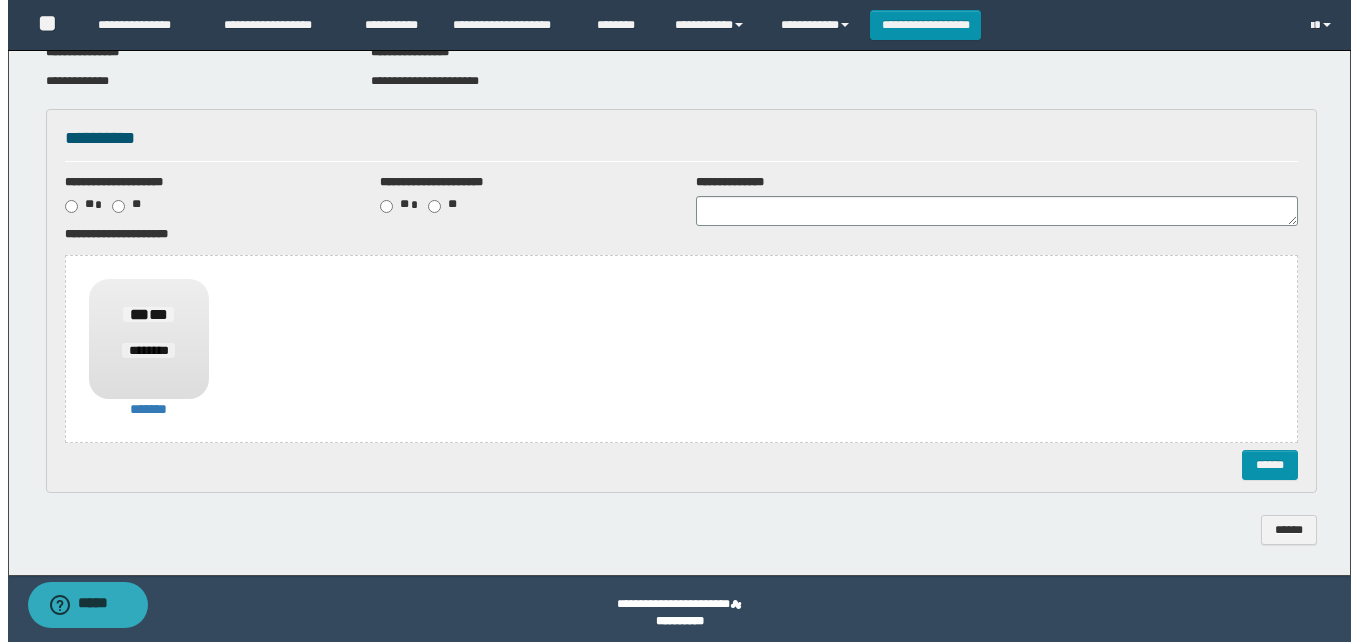 scroll, scrollTop: 161, scrollLeft: 0, axis: vertical 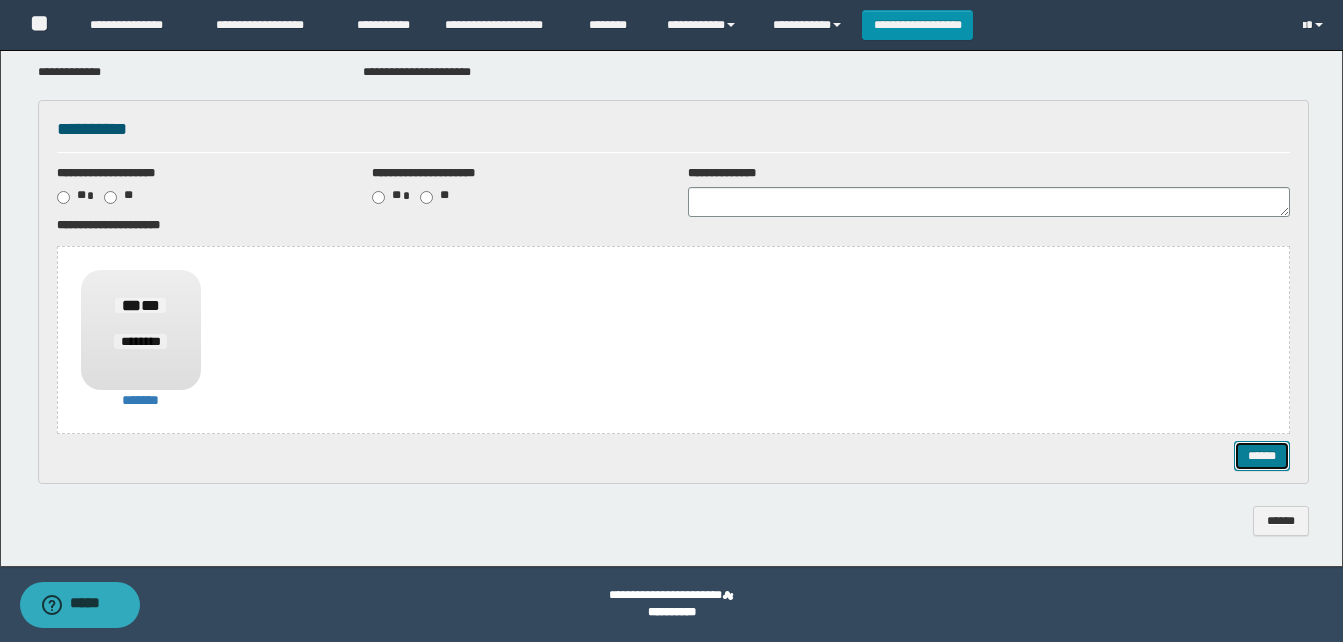 click on "******" at bounding box center (1262, 456) 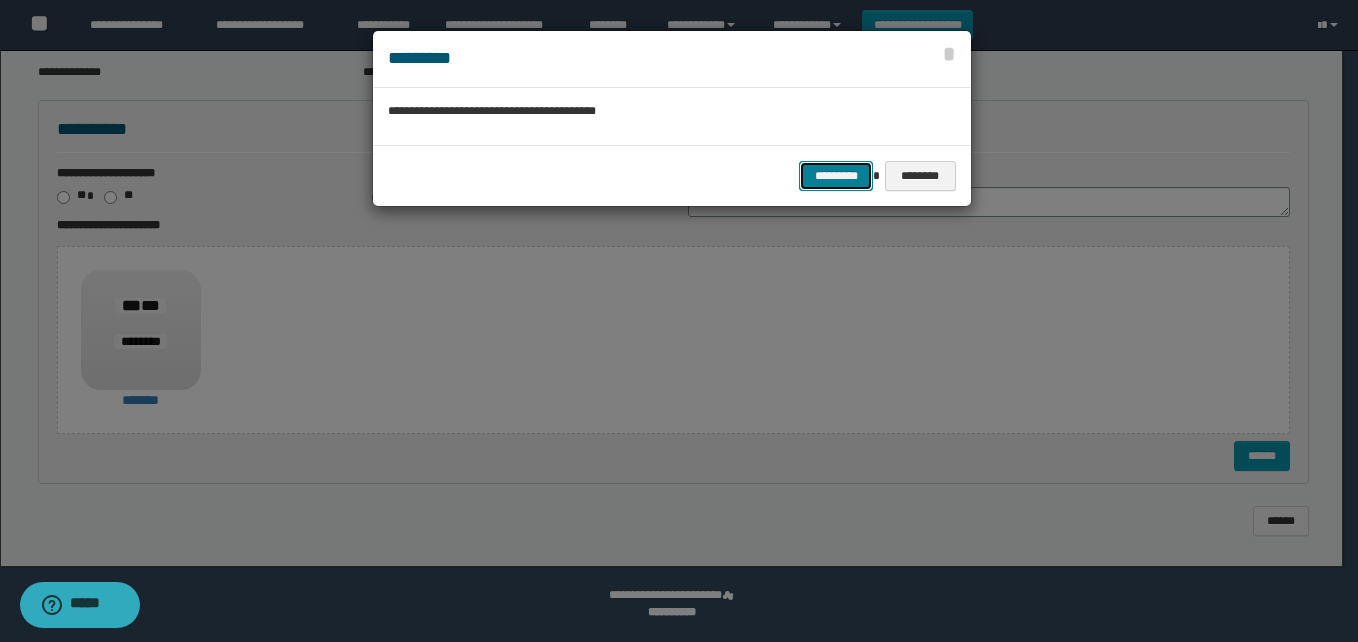 click on "*********" at bounding box center [836, 176] 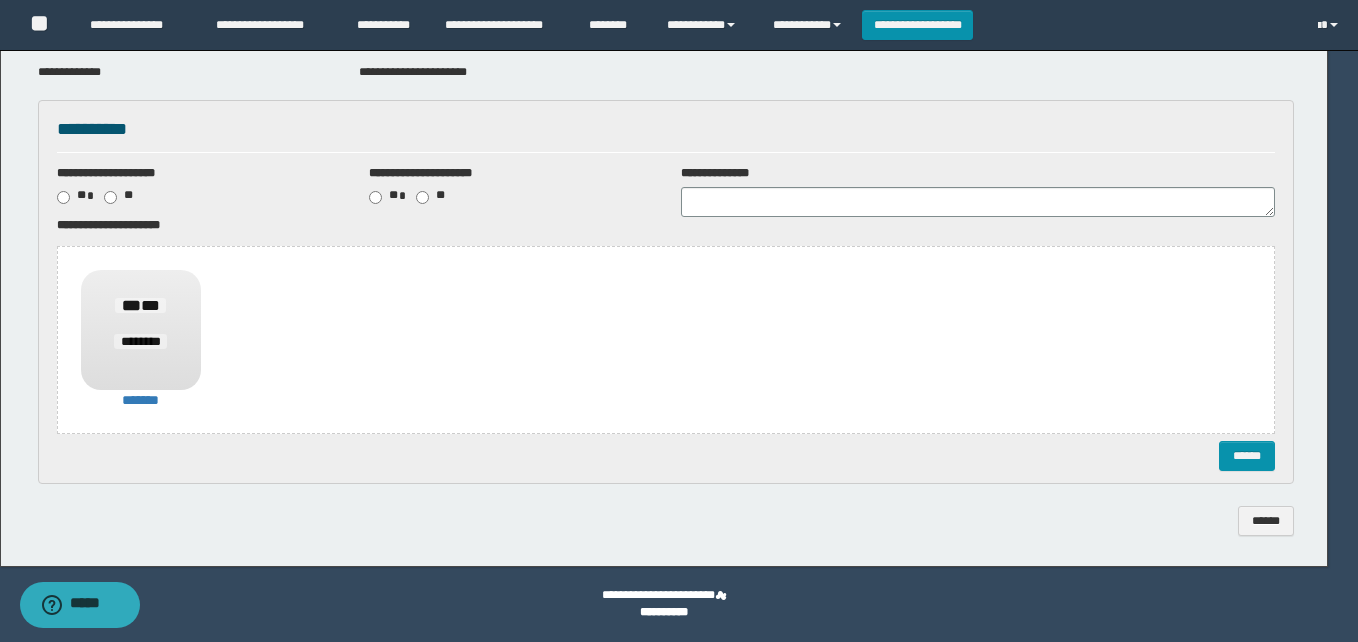scroll, scrollTop: 0, scrollLeft: 0, axis: both 